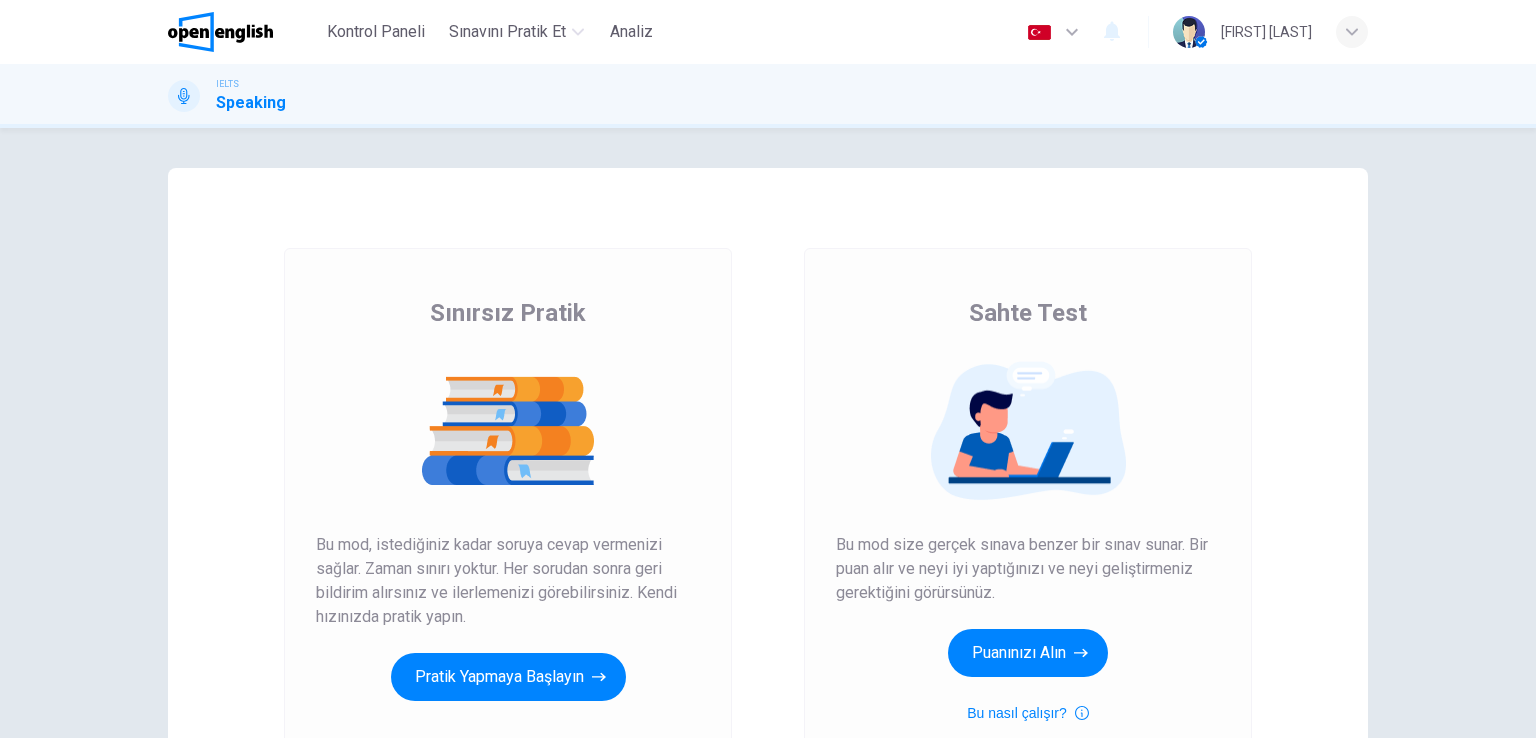 scroll, scrollTop: 0, scrollLeft: 0, axis: both 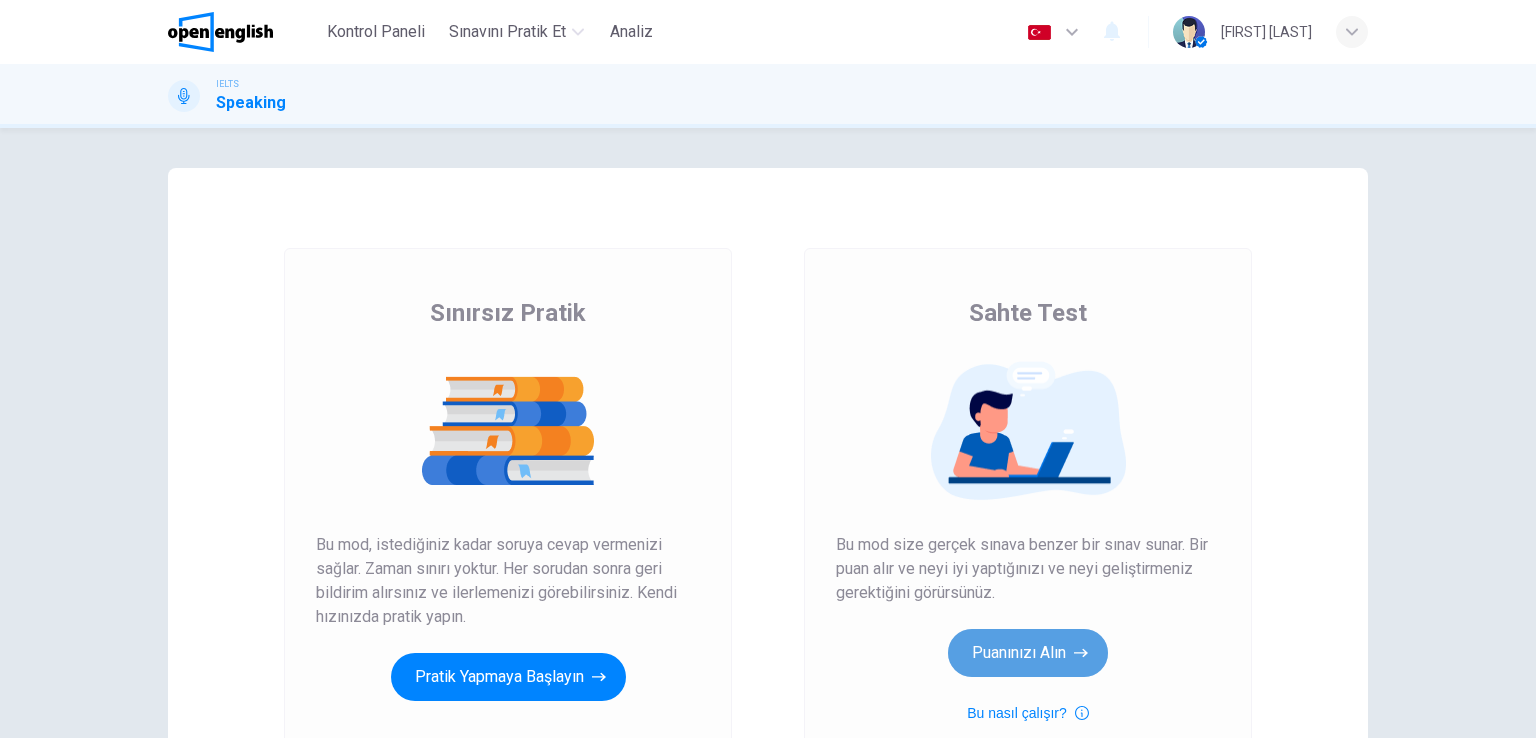 click on "Puanınızı Alın" at bounding box center (508, 677) 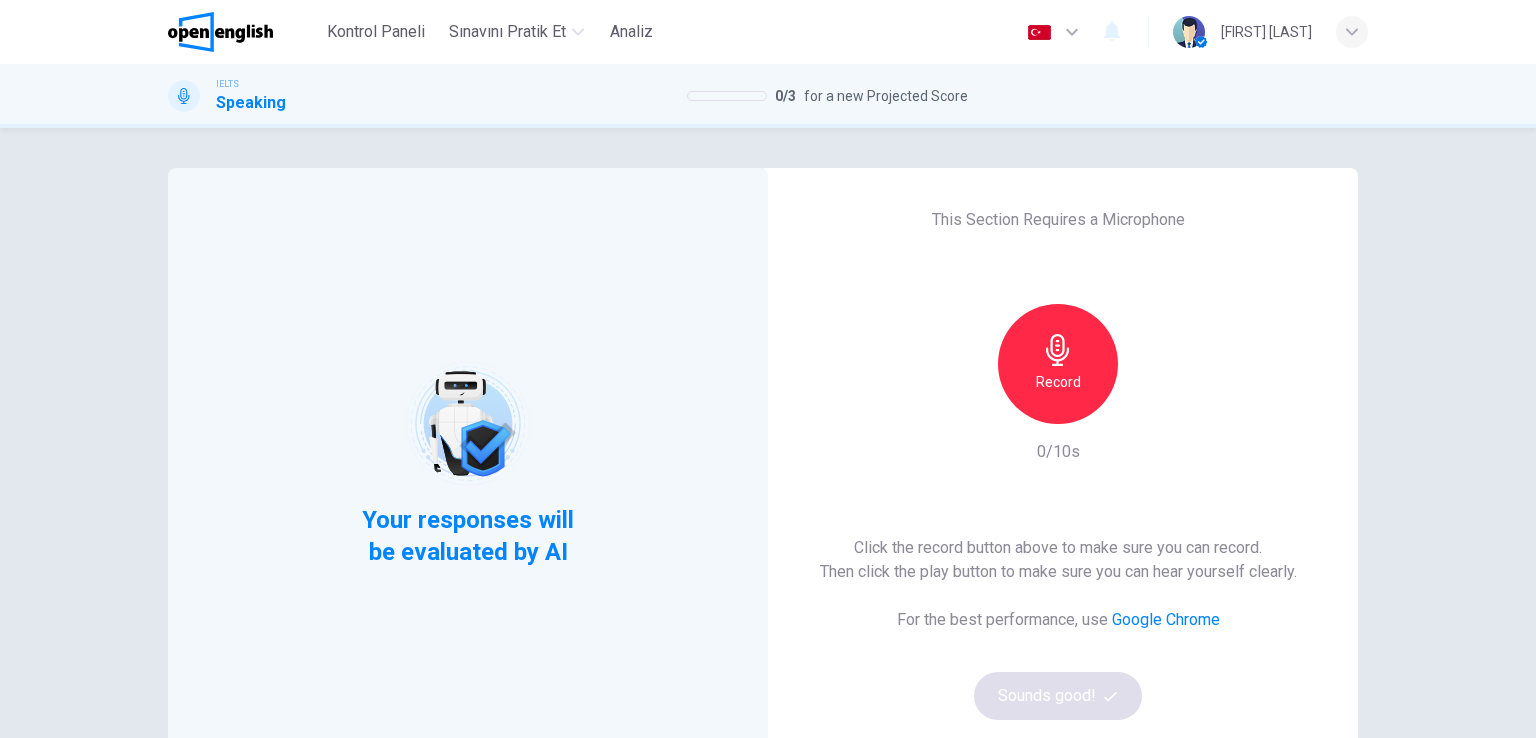 scroll, scrollTop: 229, scrollLeft: 0, axis: vertical 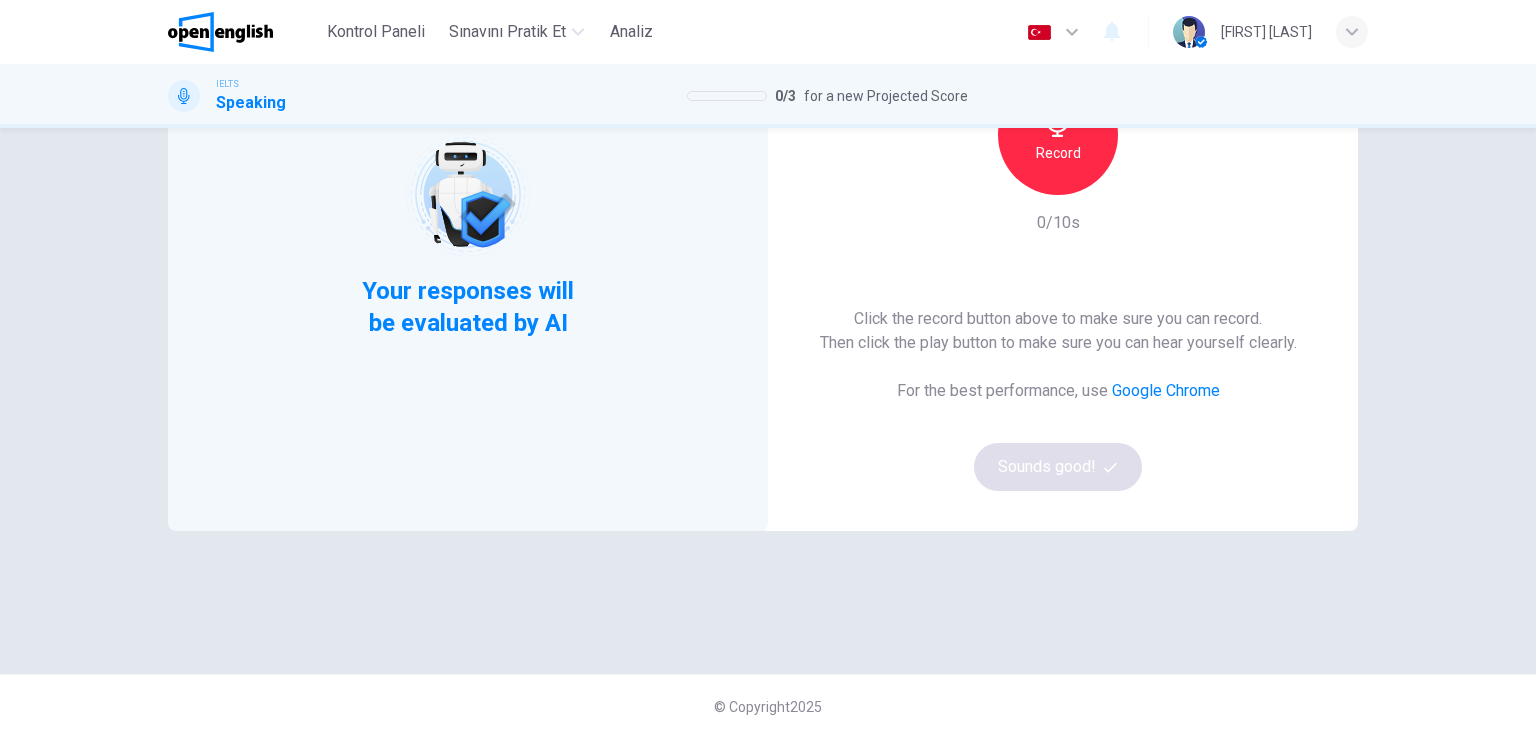 click on "Record" at bounding box center [1058, 135] 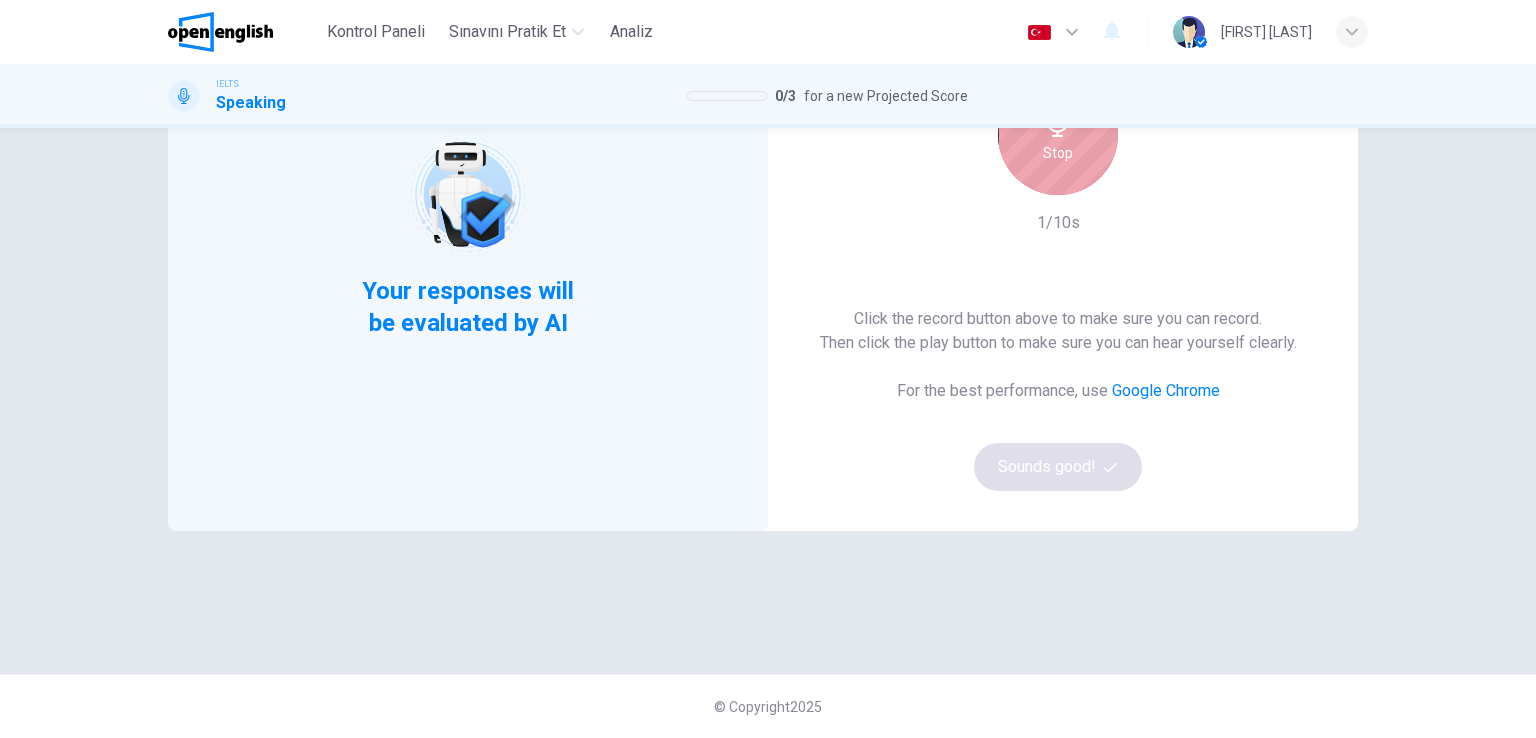 click on "Stop" at bounding box center (1058, 153) 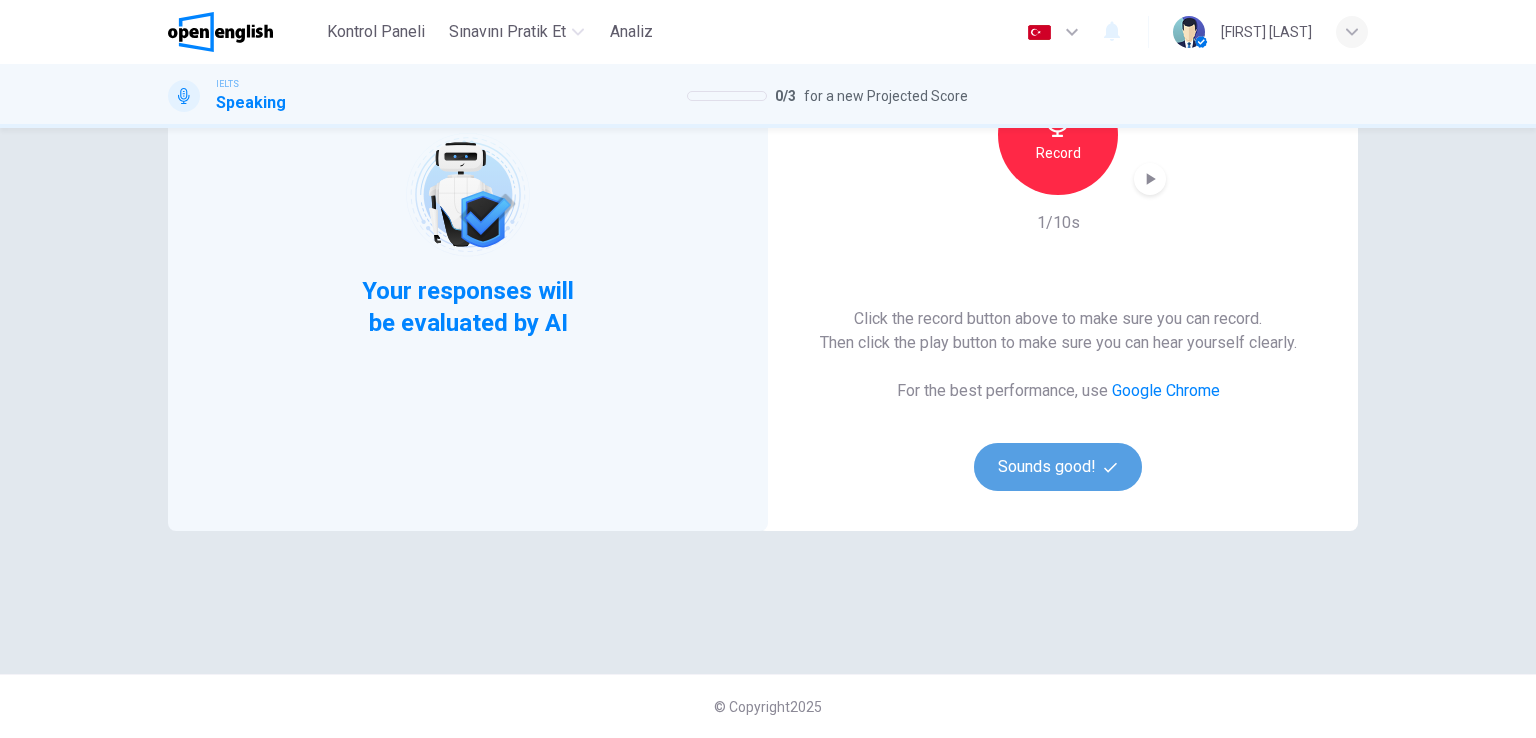 click on "Sounds good!" at bounding box center (1058, 467) 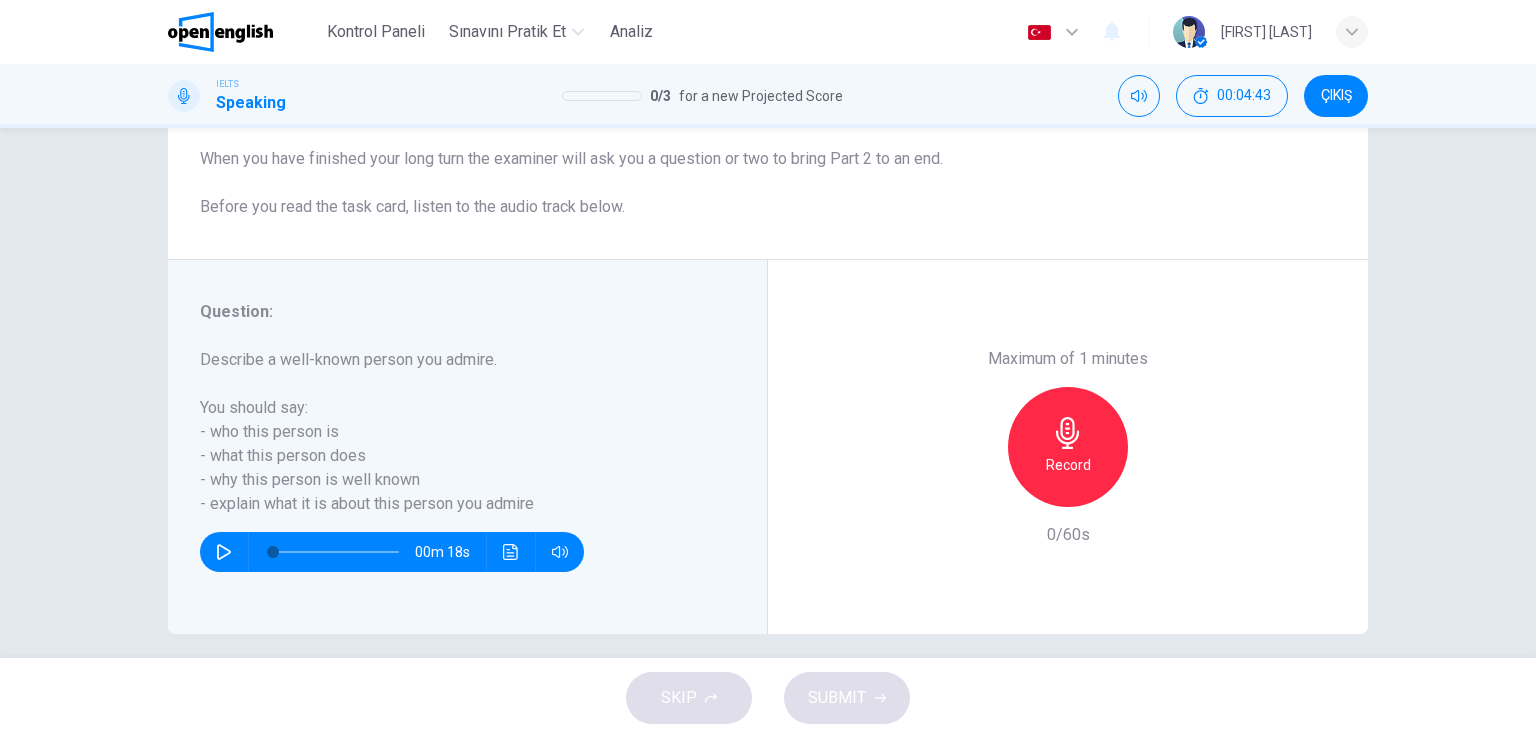 click on "Record" at bounding box center (1068, 447) 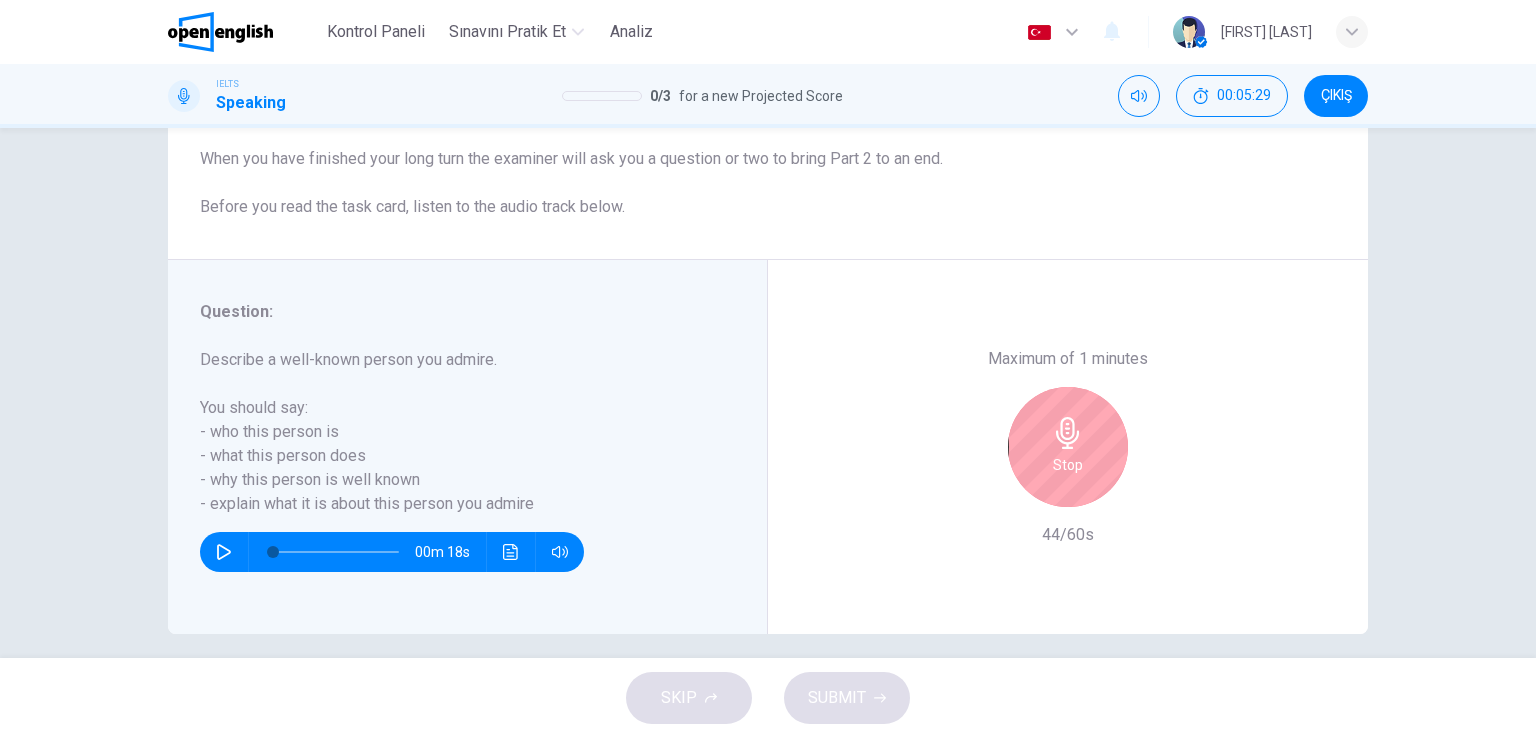 click on "Stop" at bounding box center (1068, 447) 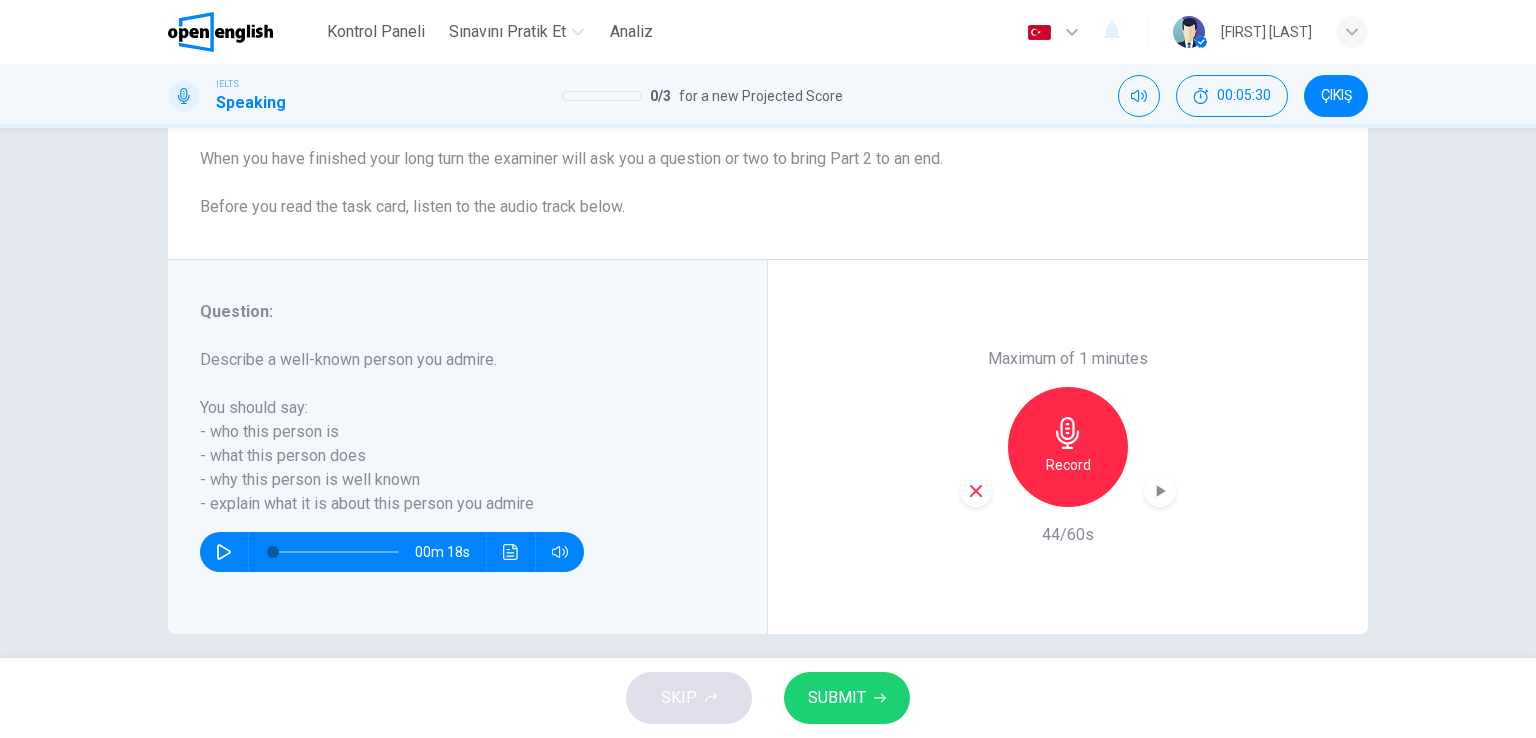 click at bounding box center (880, 698) 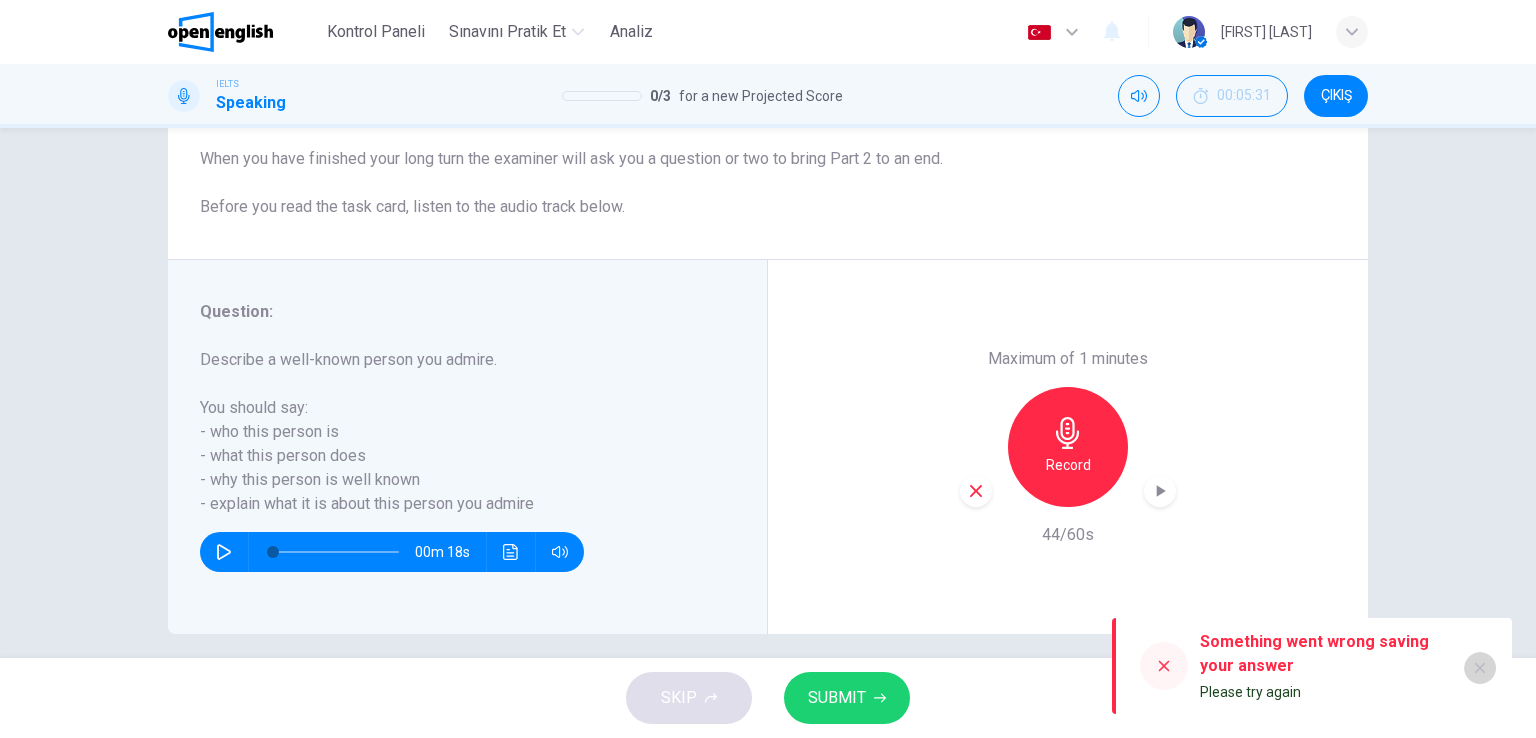 click at bounding box center [1480, 668] 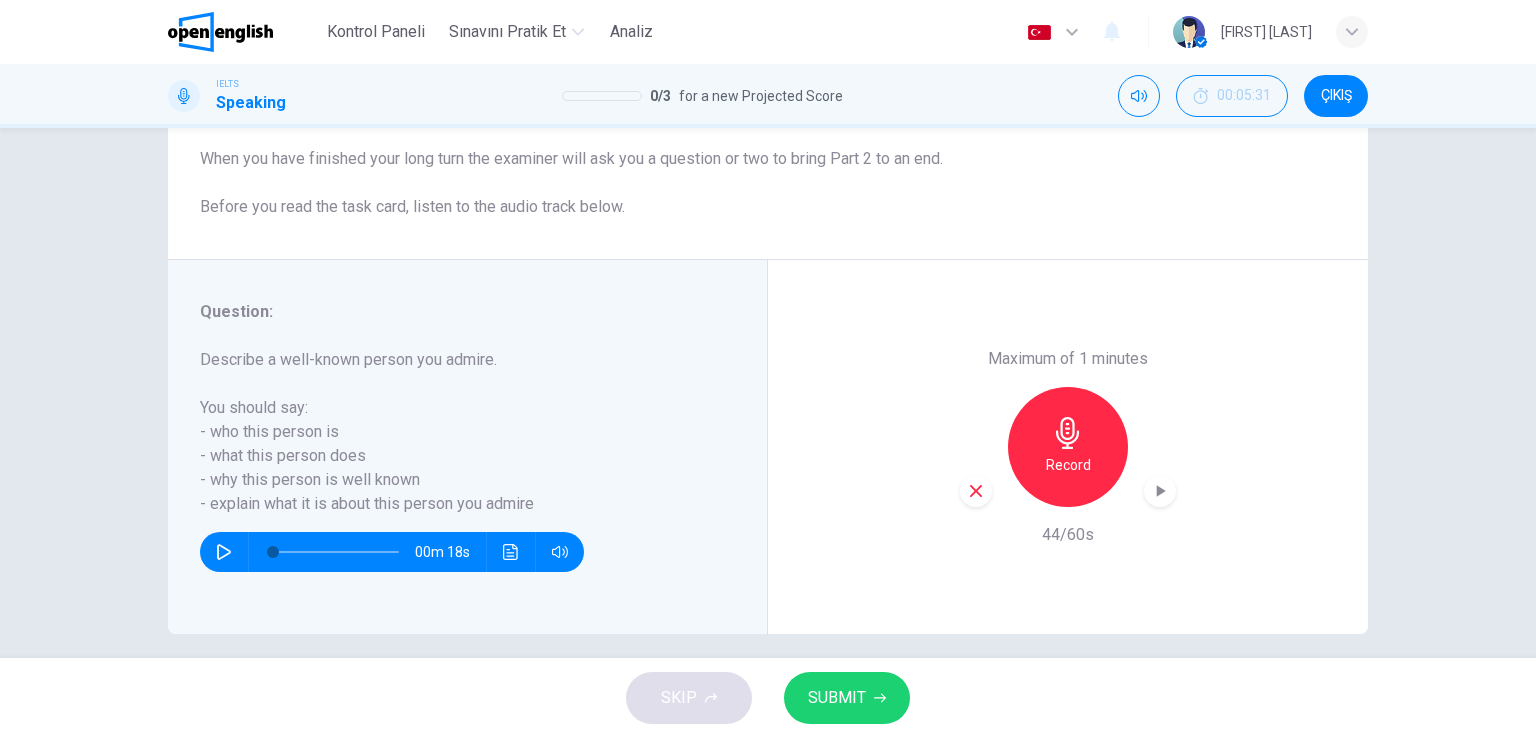 click at bounding box center [880, 698] 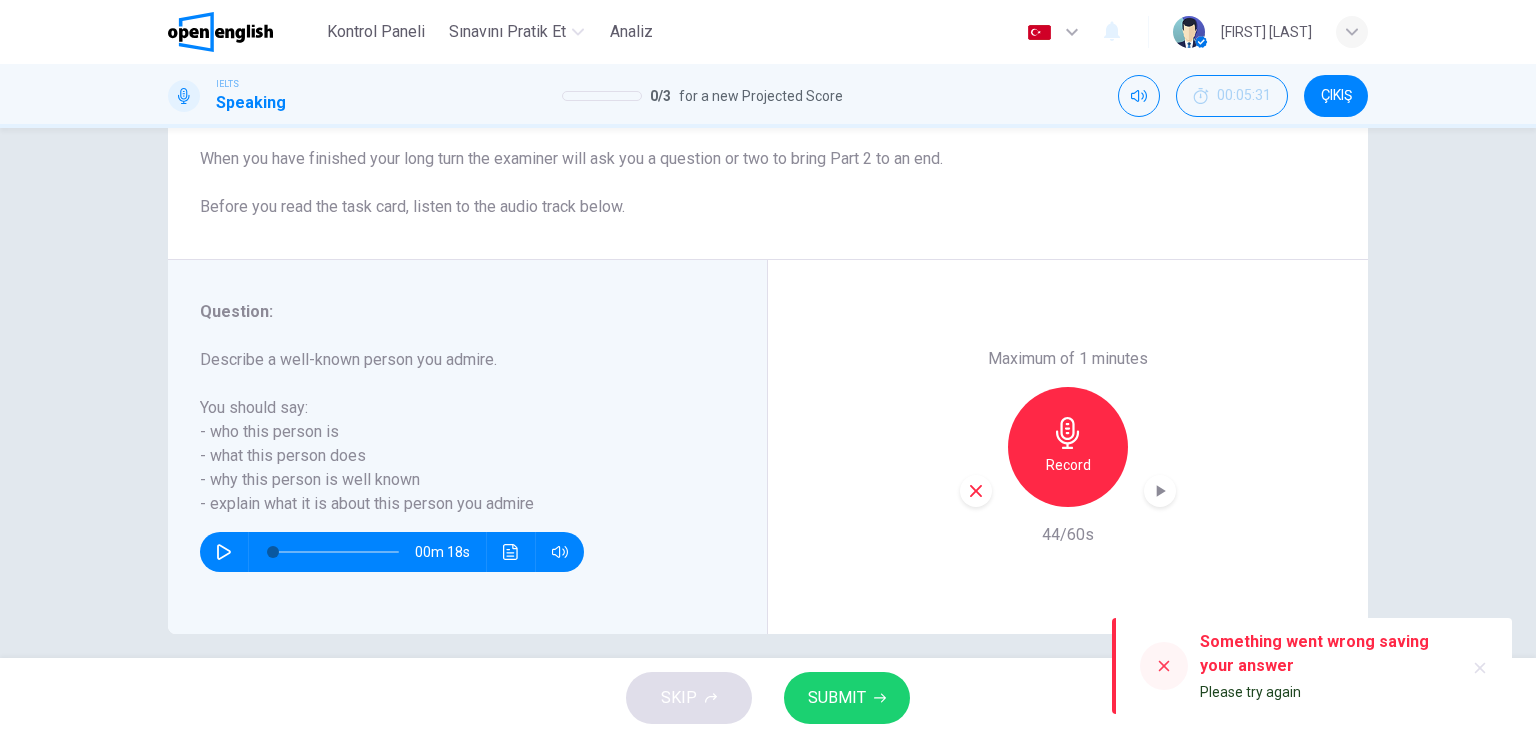 click on "SUBMIT" at bounding box center [837, 698] 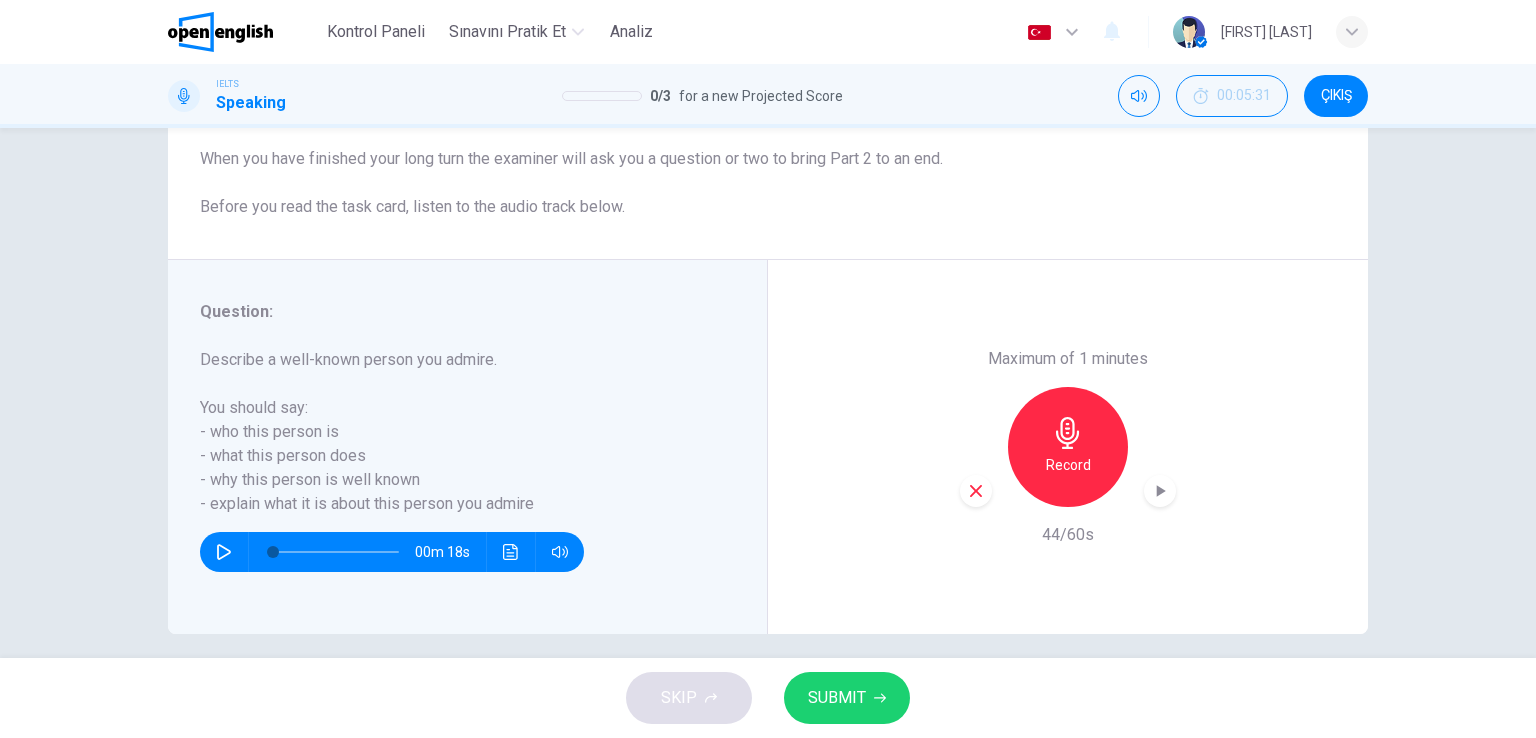 click on "SUBMIT" at bounding box center [837, 698] 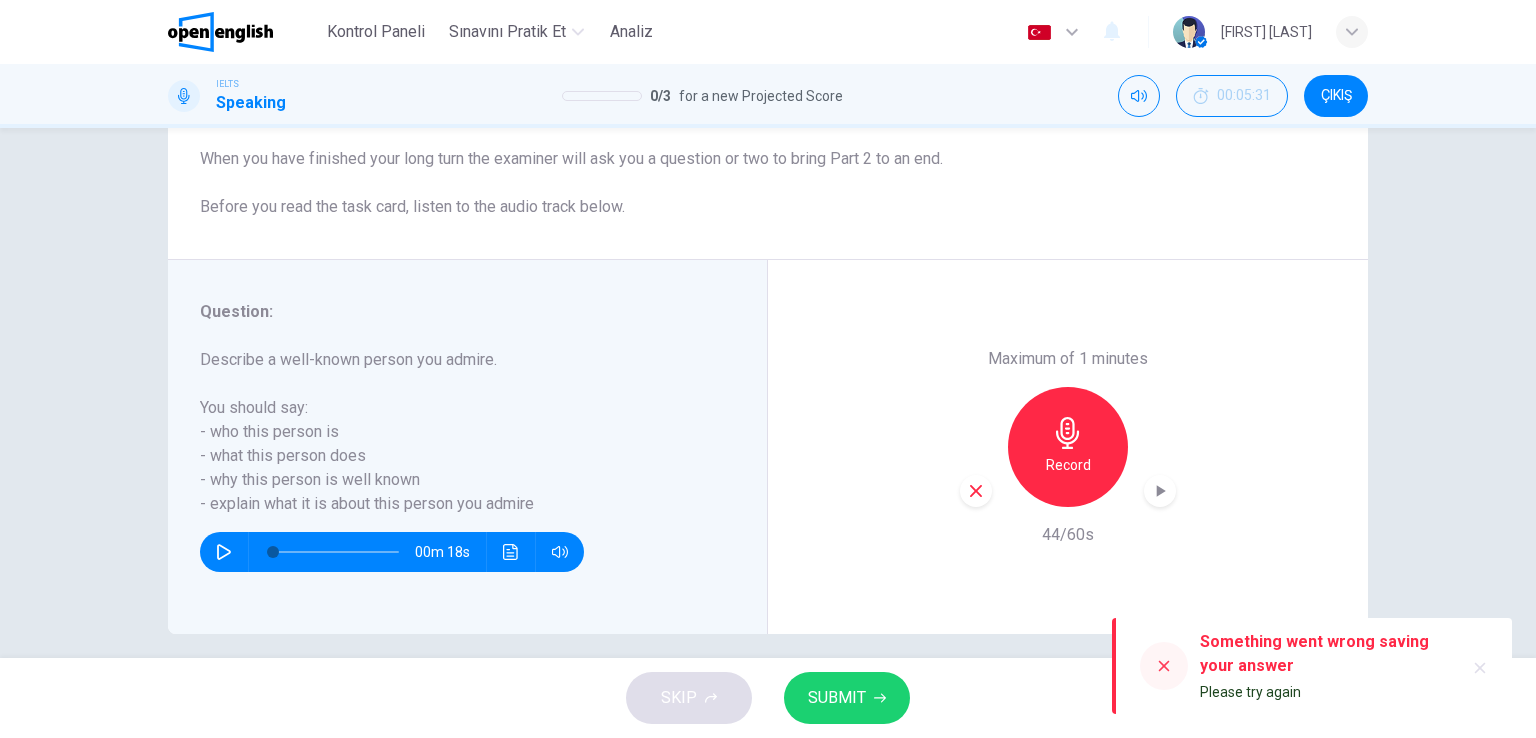click on "SUBMIT" at bounding box center (837, 698) 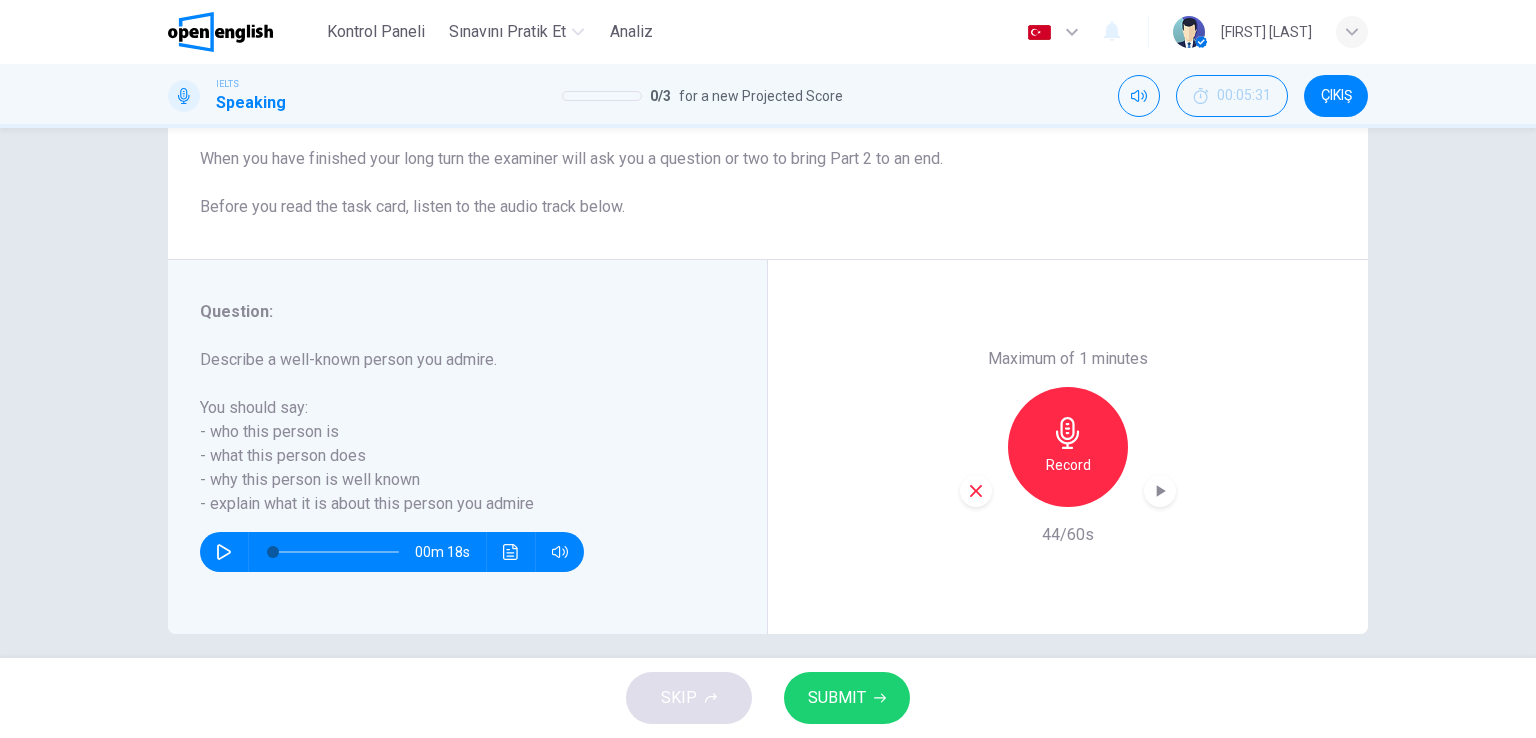 click on "SUBMIT" at bounding box center (847, 698) 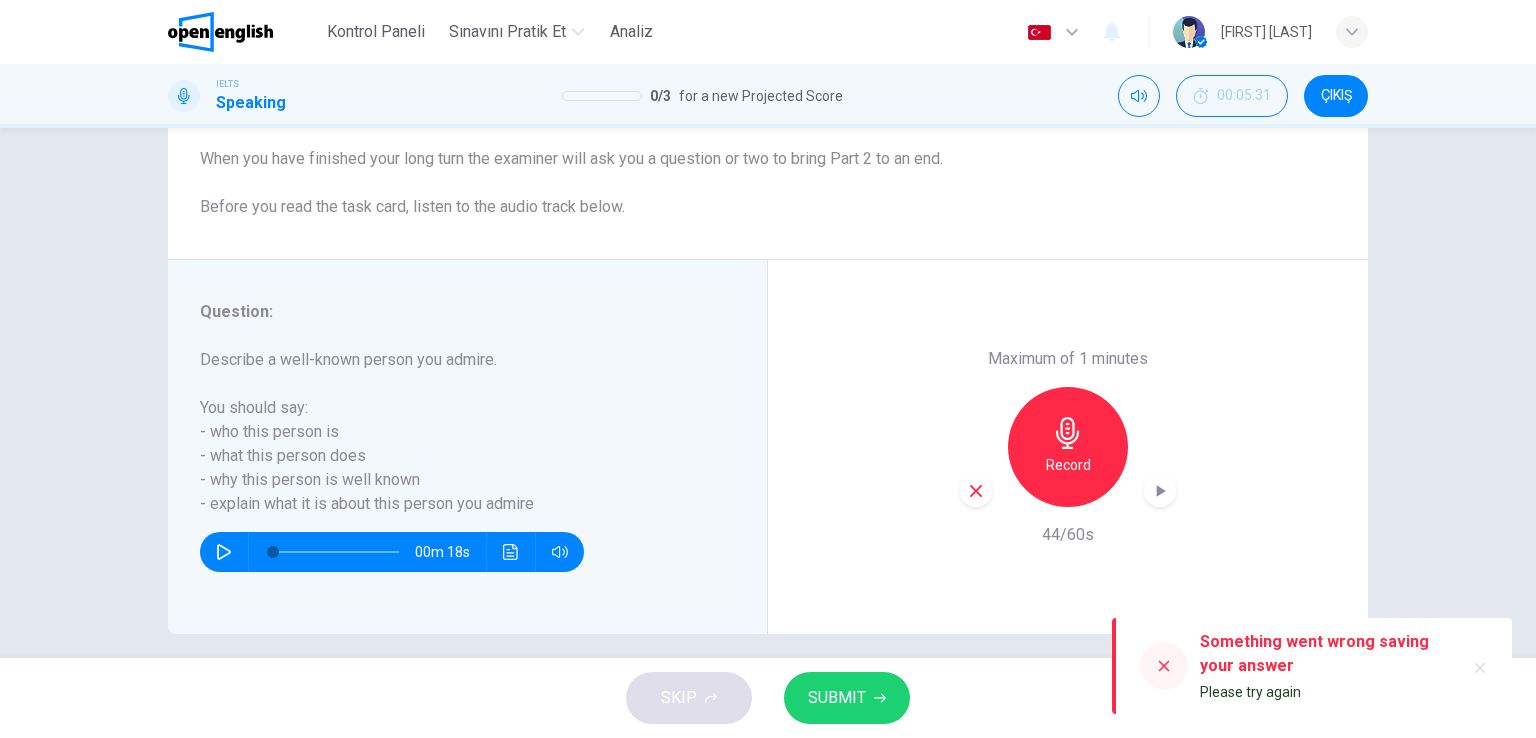 click at bounding box center [1480, 668] 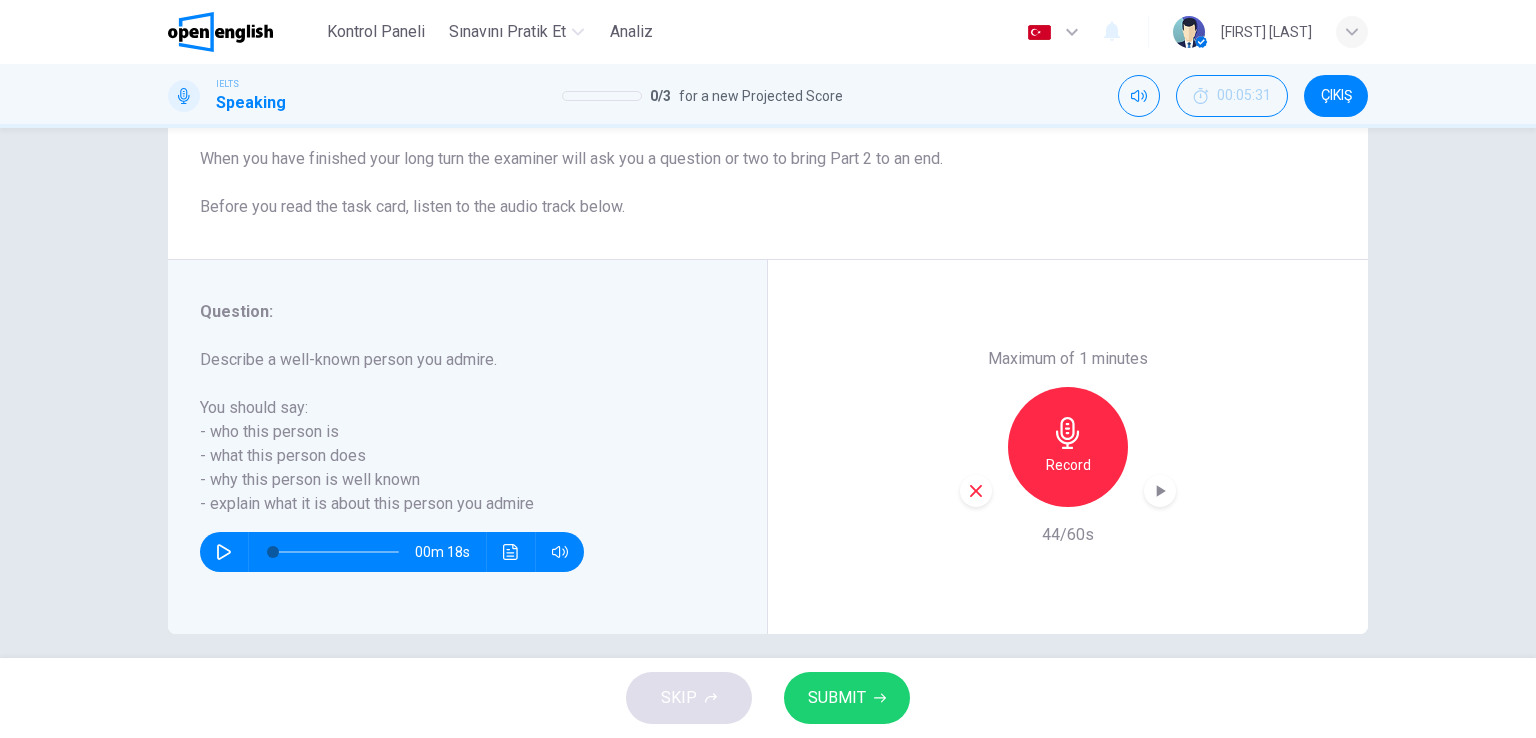 click at bounding box center [1160, 491] 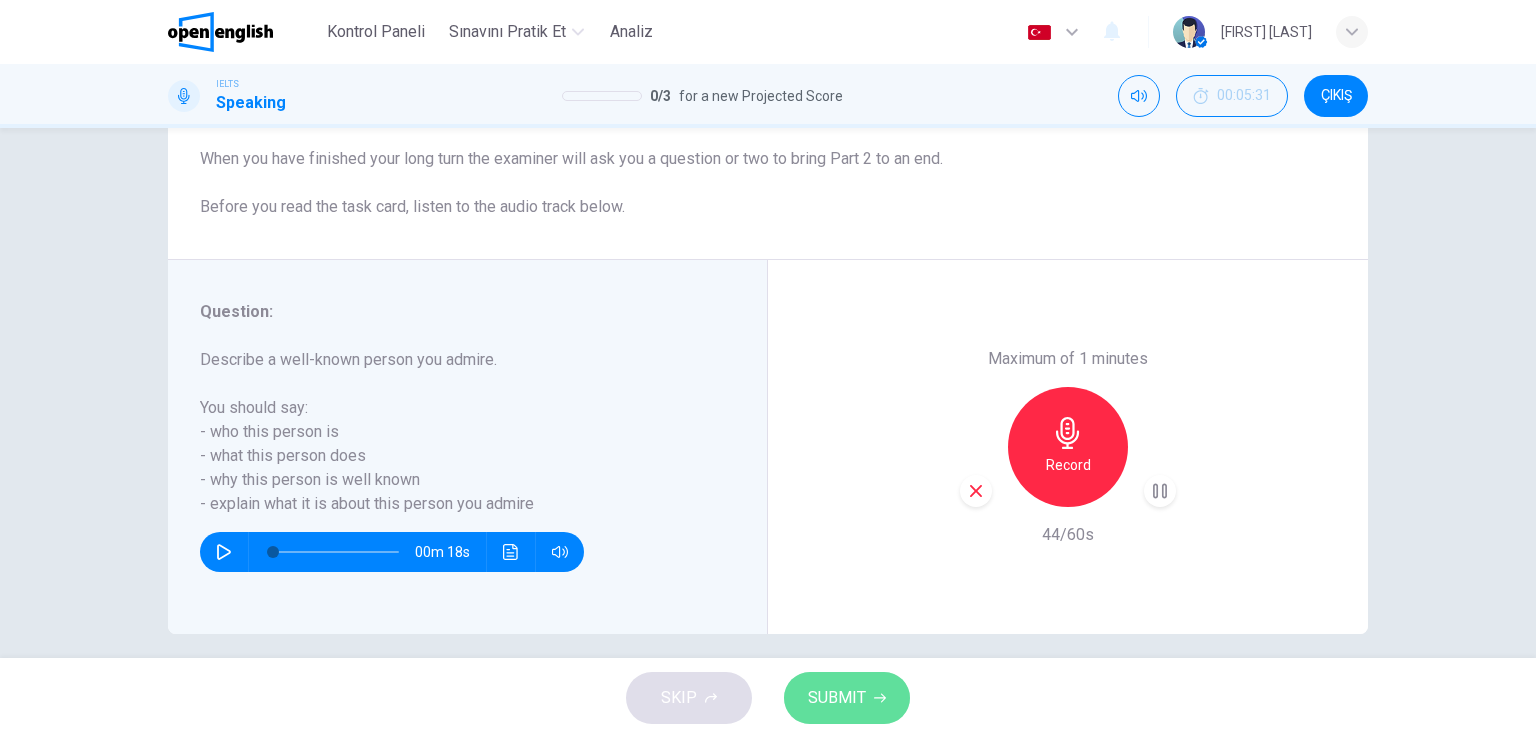 click on "SUBMIT" at bounding box center (837, 698) 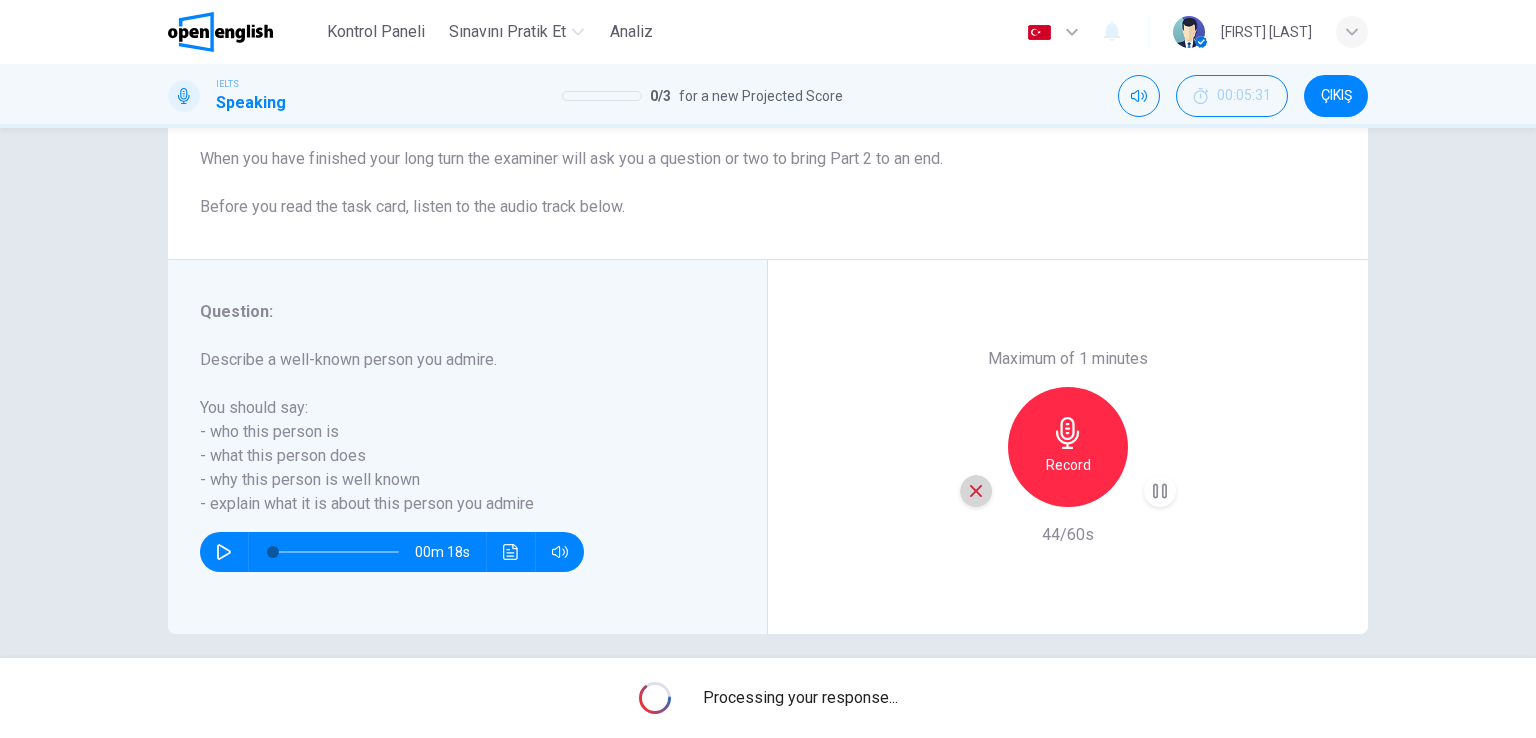 click at bounding box center (976, 491) 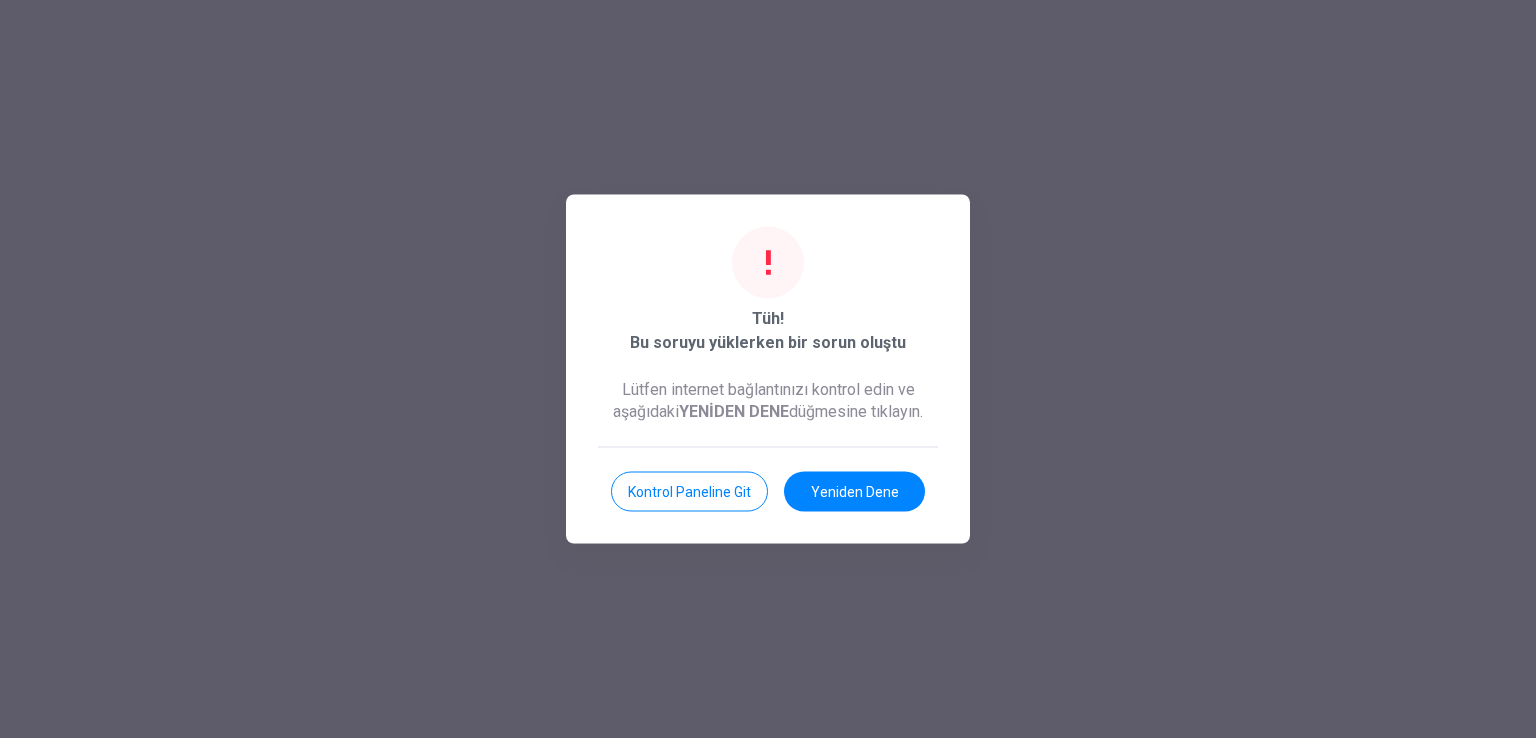 click on "Yeniden dene" at bounding box center [854, 492] 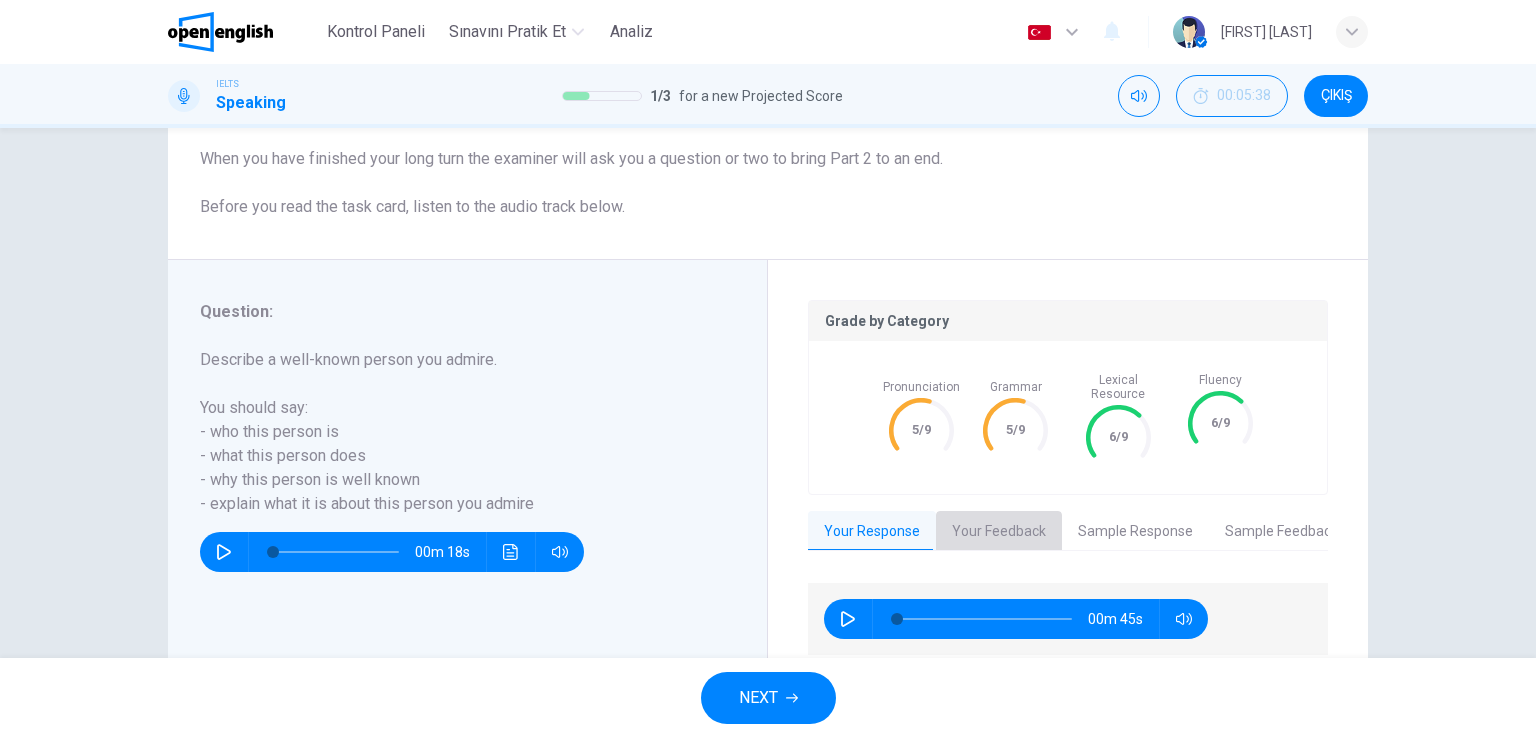 click on "Your Feedback" at bounding box center [999, 532] 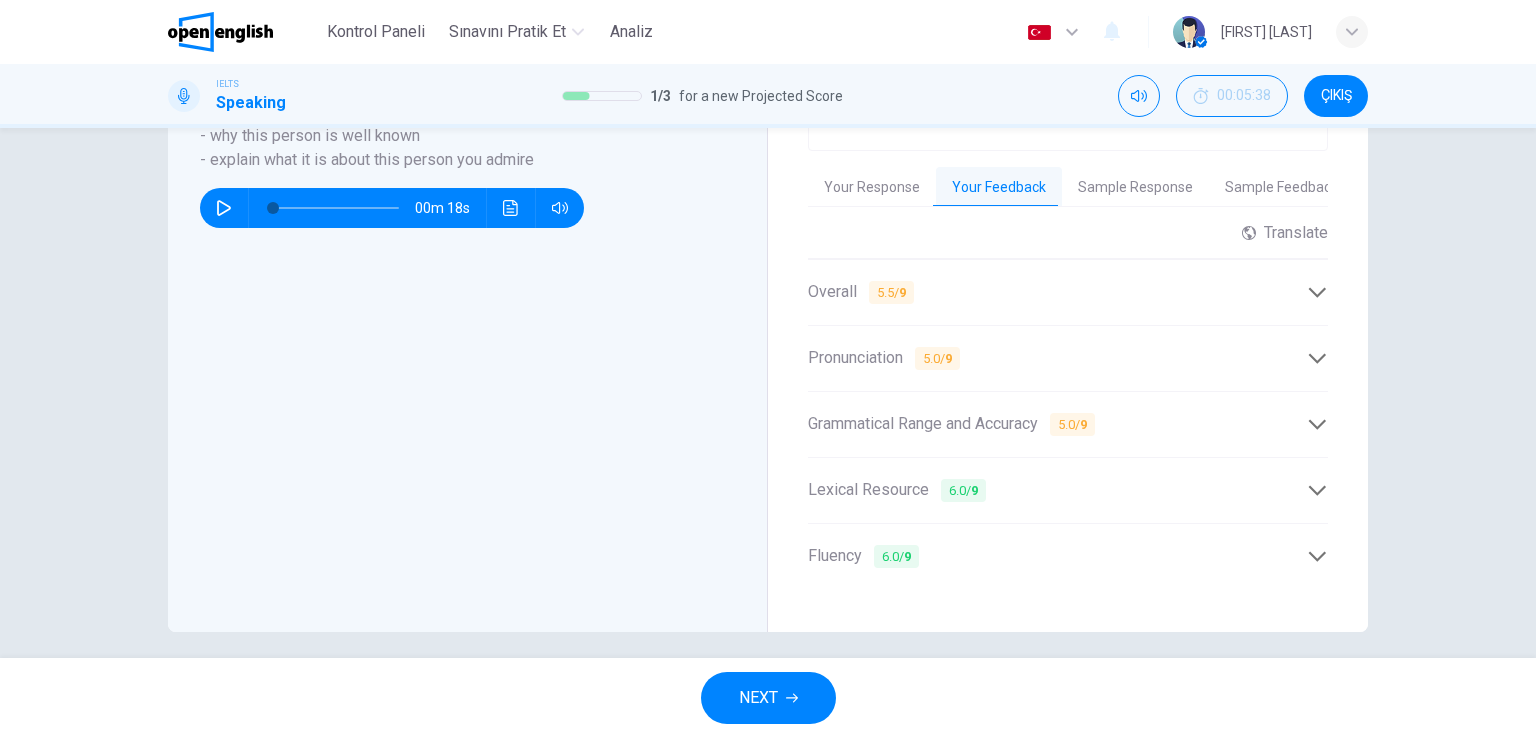 scroll, scrollTop: 574, scrollLeft: 0, axis: vertical 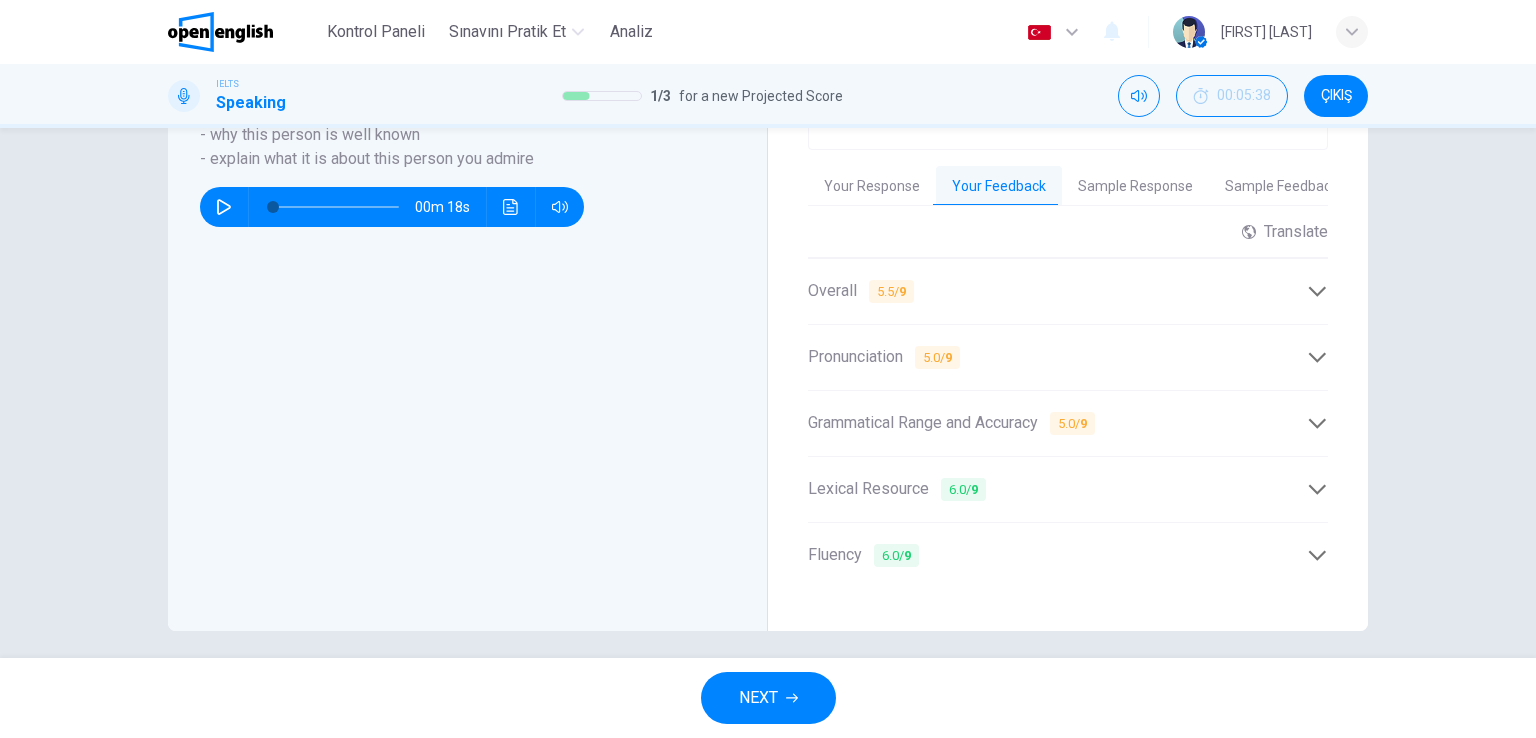 click on "Sample Feedback" at bounding box center (1281, 187) 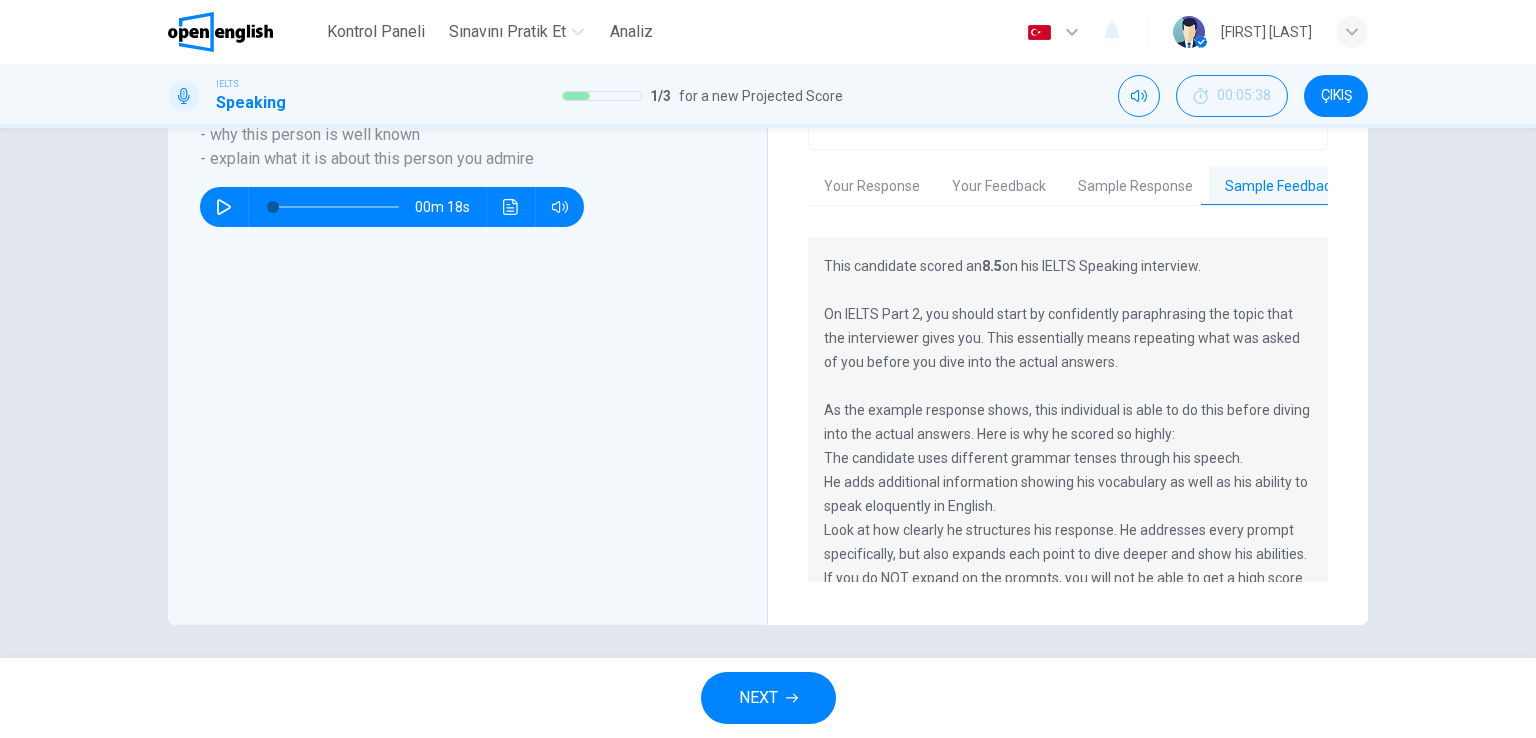 scroll, scrollTop: 566, scrollLeft: 0, axis: vertical 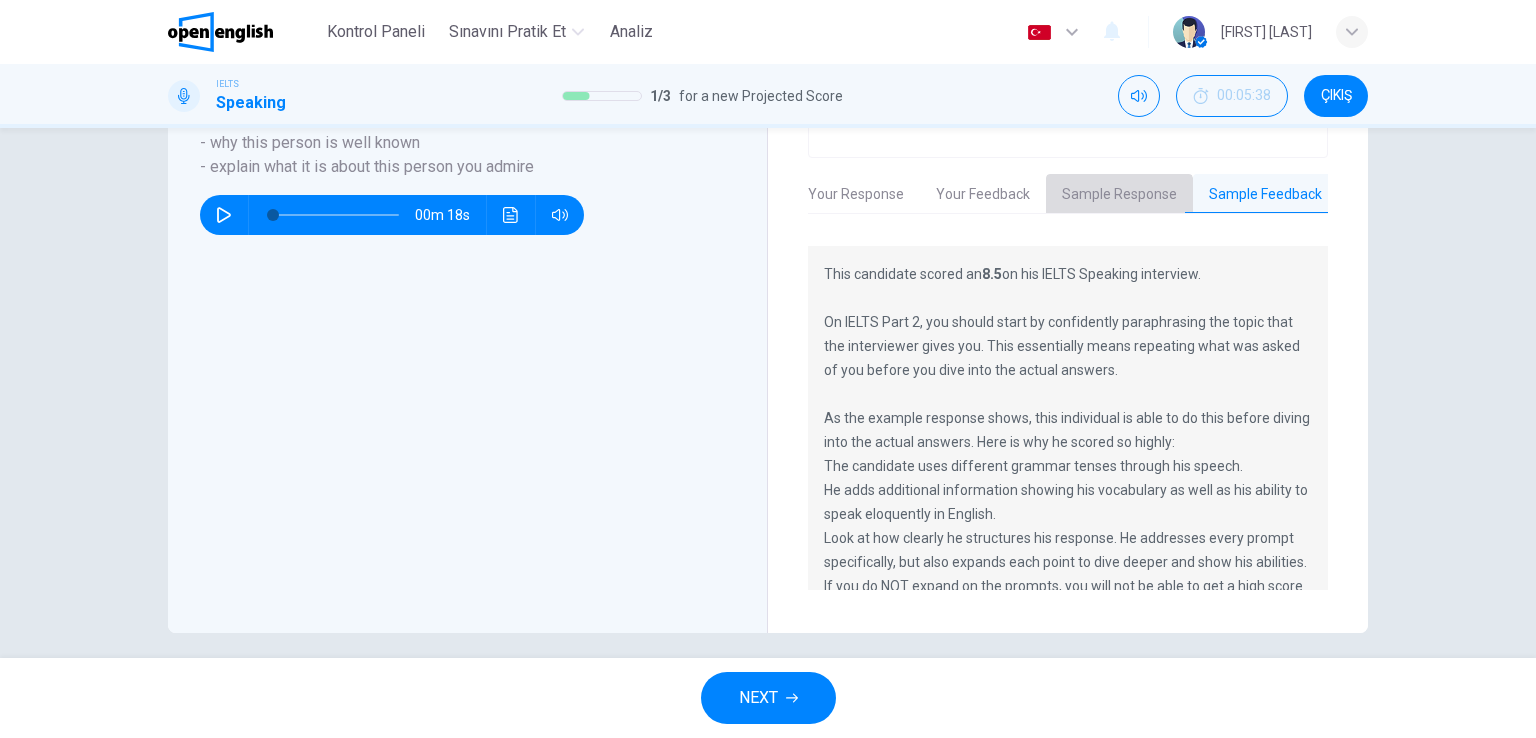 click on "Sample Response" at bounding box center [1119, 195] 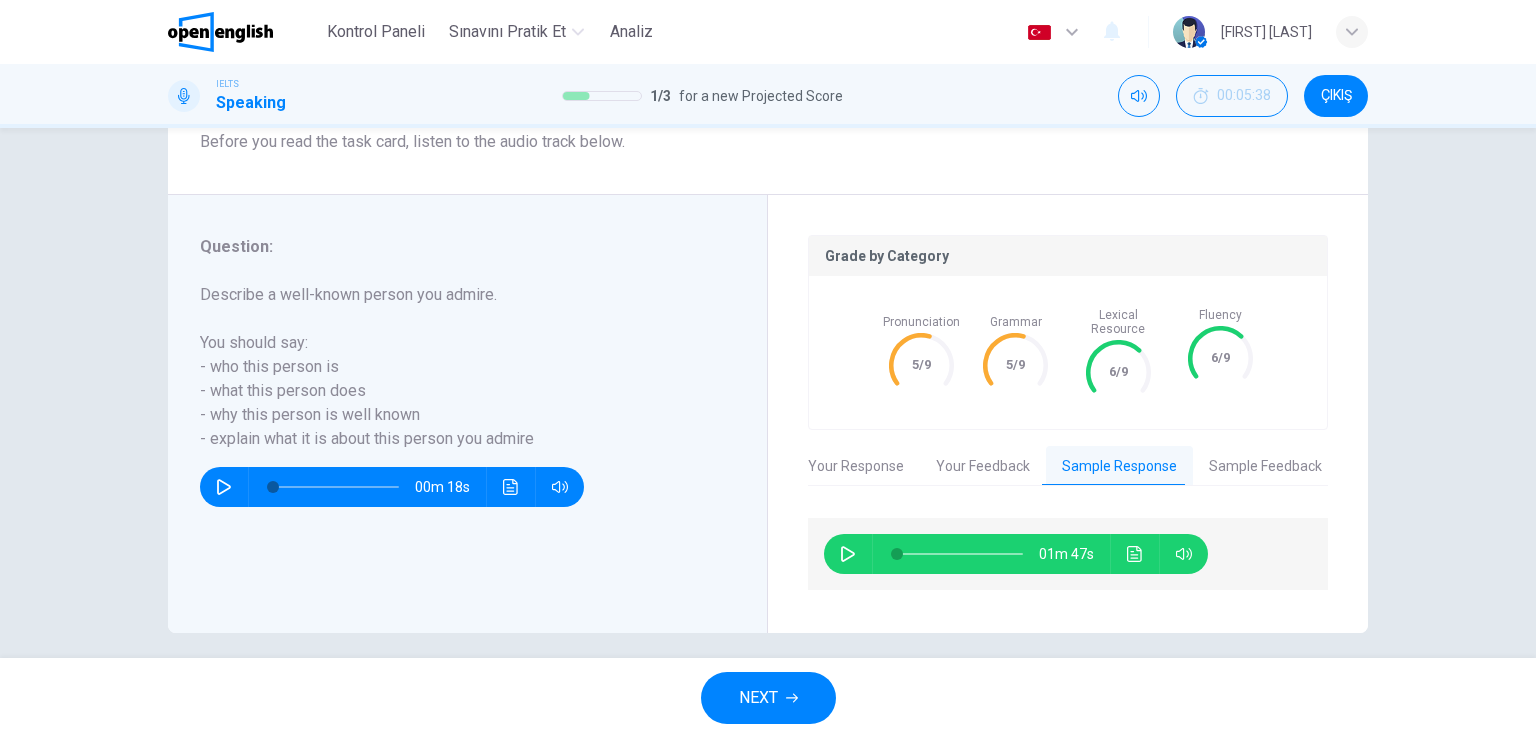 click on "Pronunciation 5/9 Grammar 5/9 Lexical Resource 6/9 Fluency 6/9" at bounding box center (1068, 352) 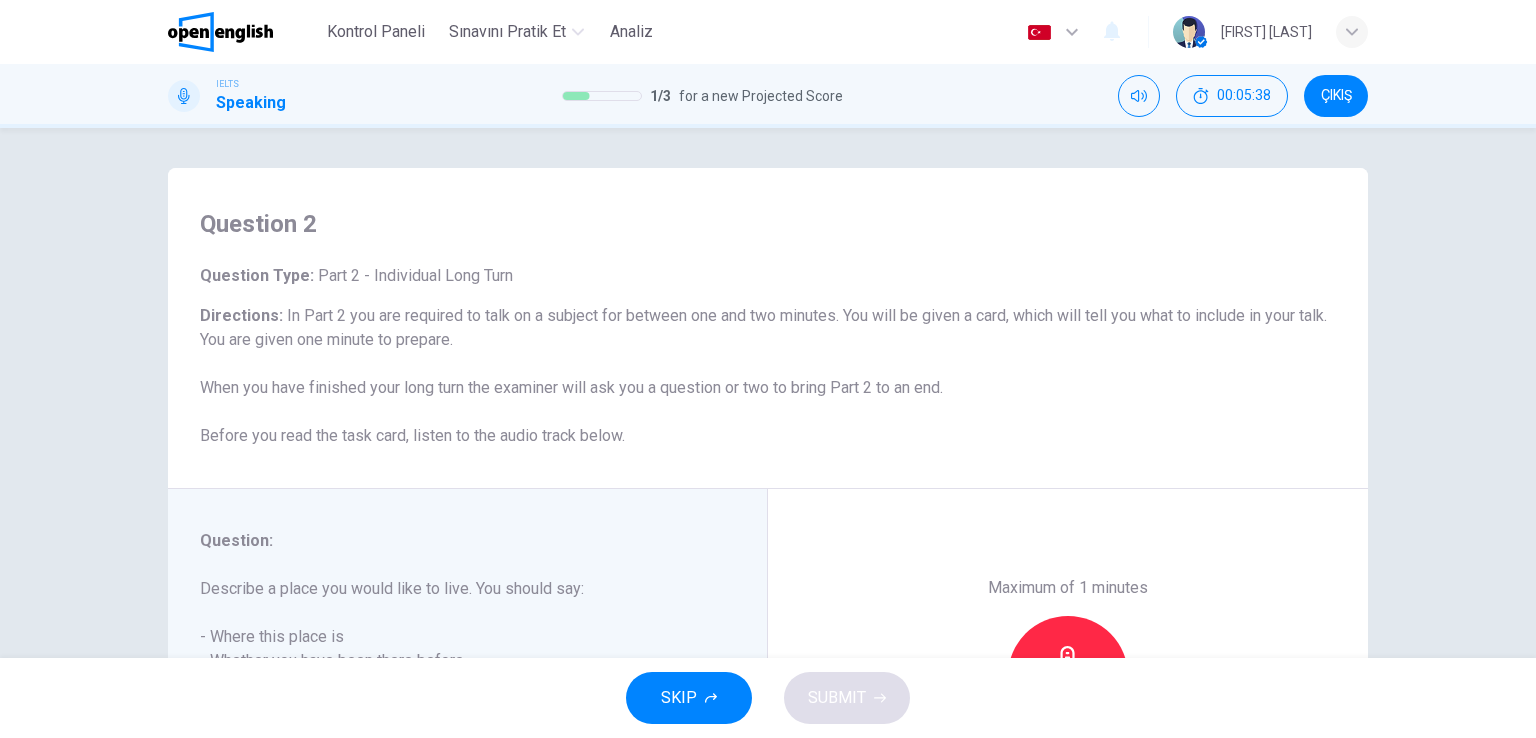 scroll, scrollTop: 245, scrollLeft: 0, axis: vertical 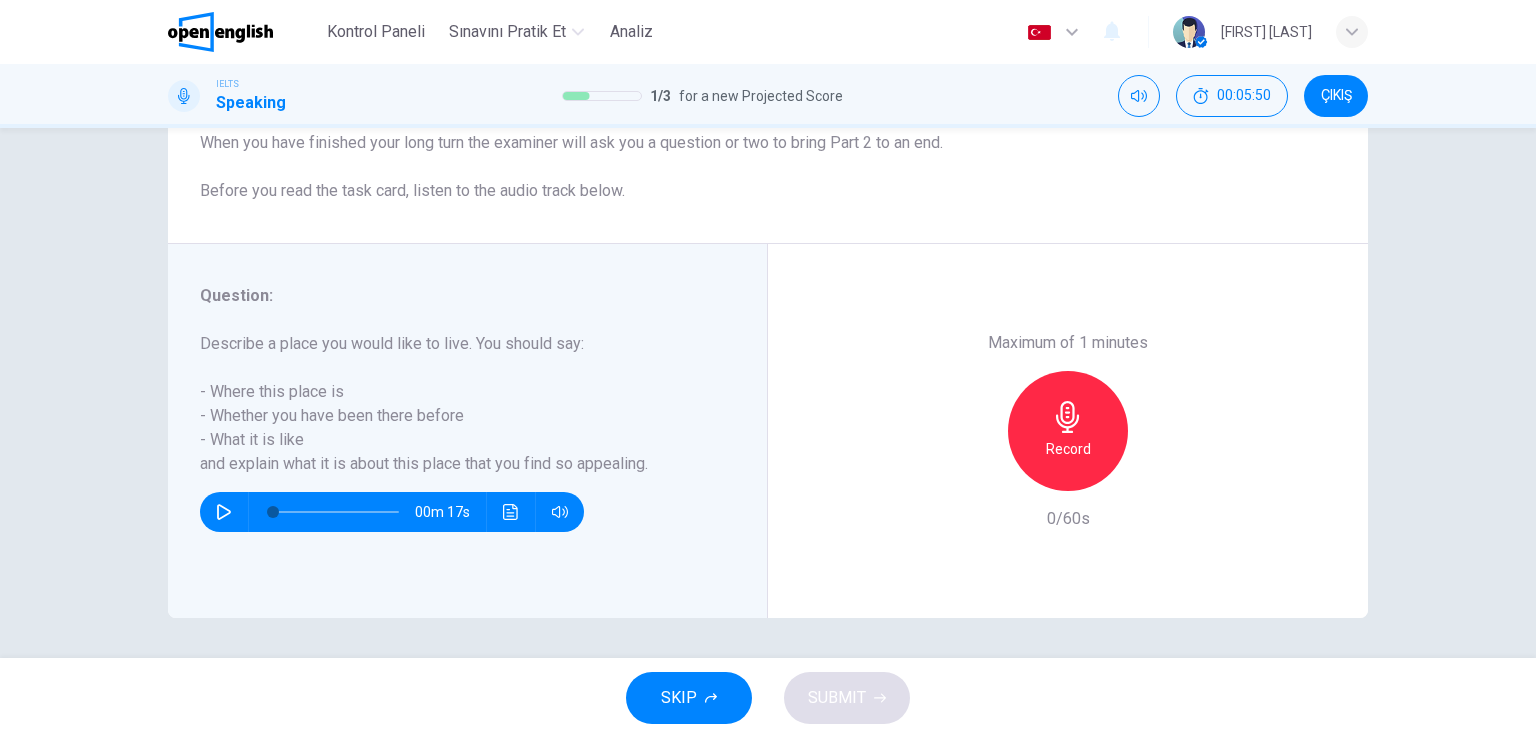 click at bounding box center [224, 512] 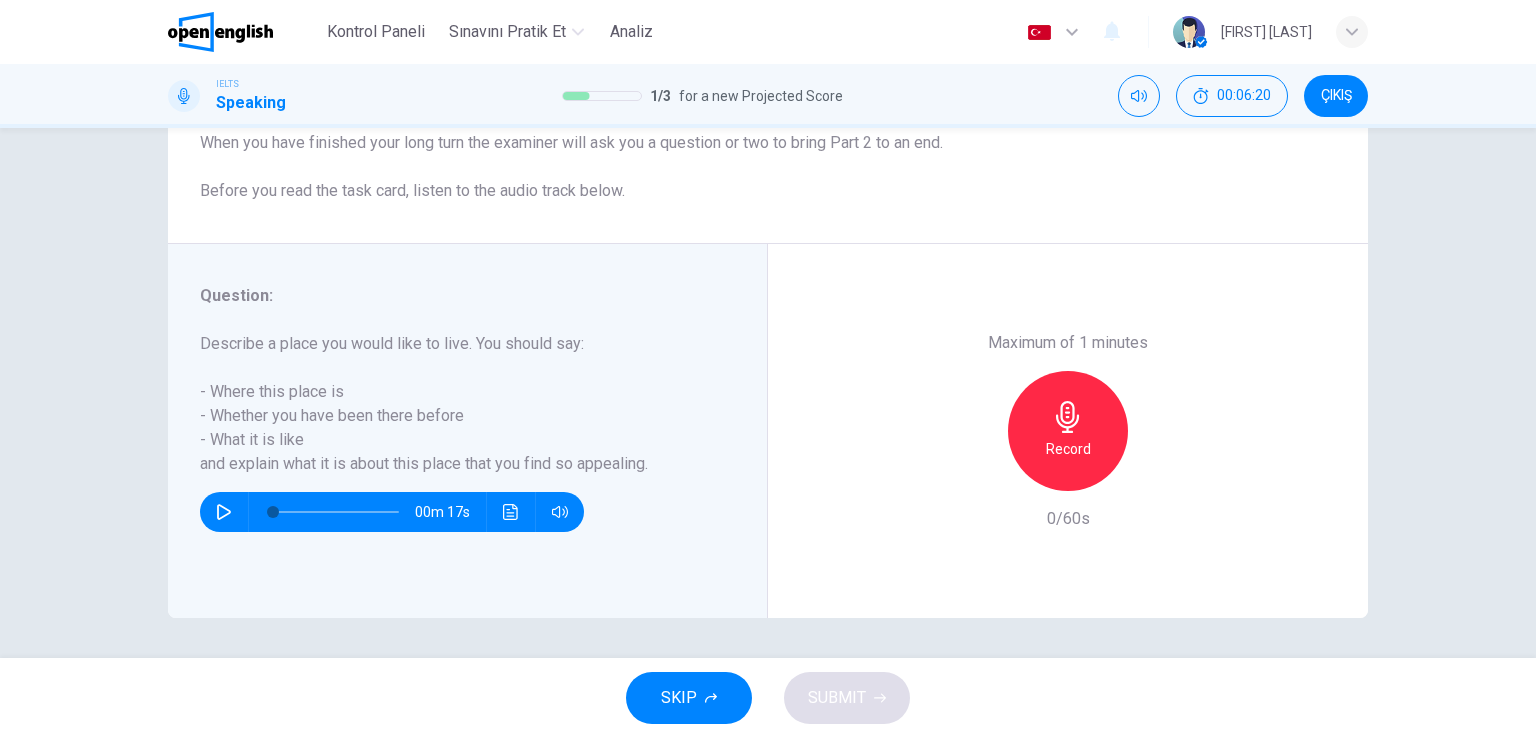 click on "Record" at bounding box center (1068, 431) 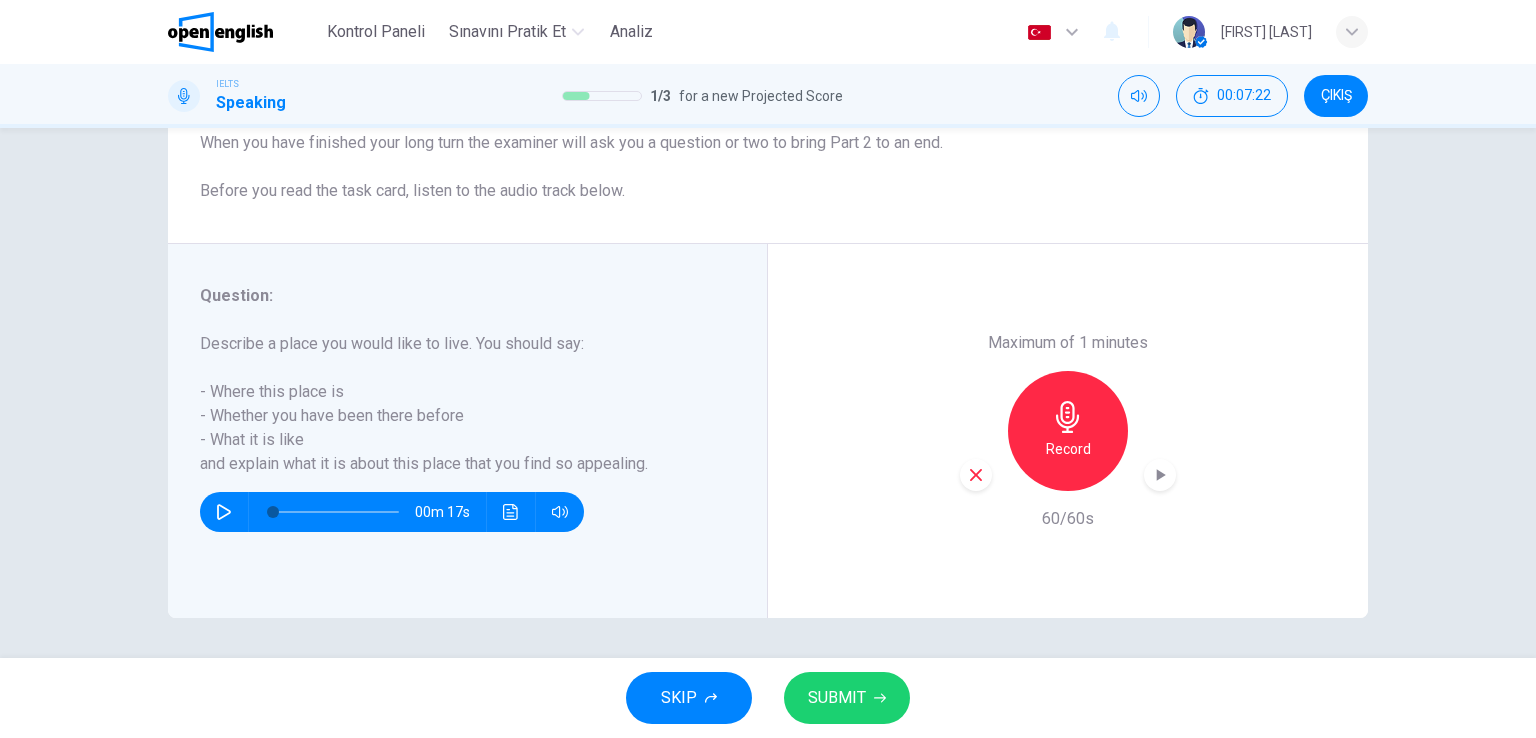click on "SUBMIT" at bounding box center [837, 698] 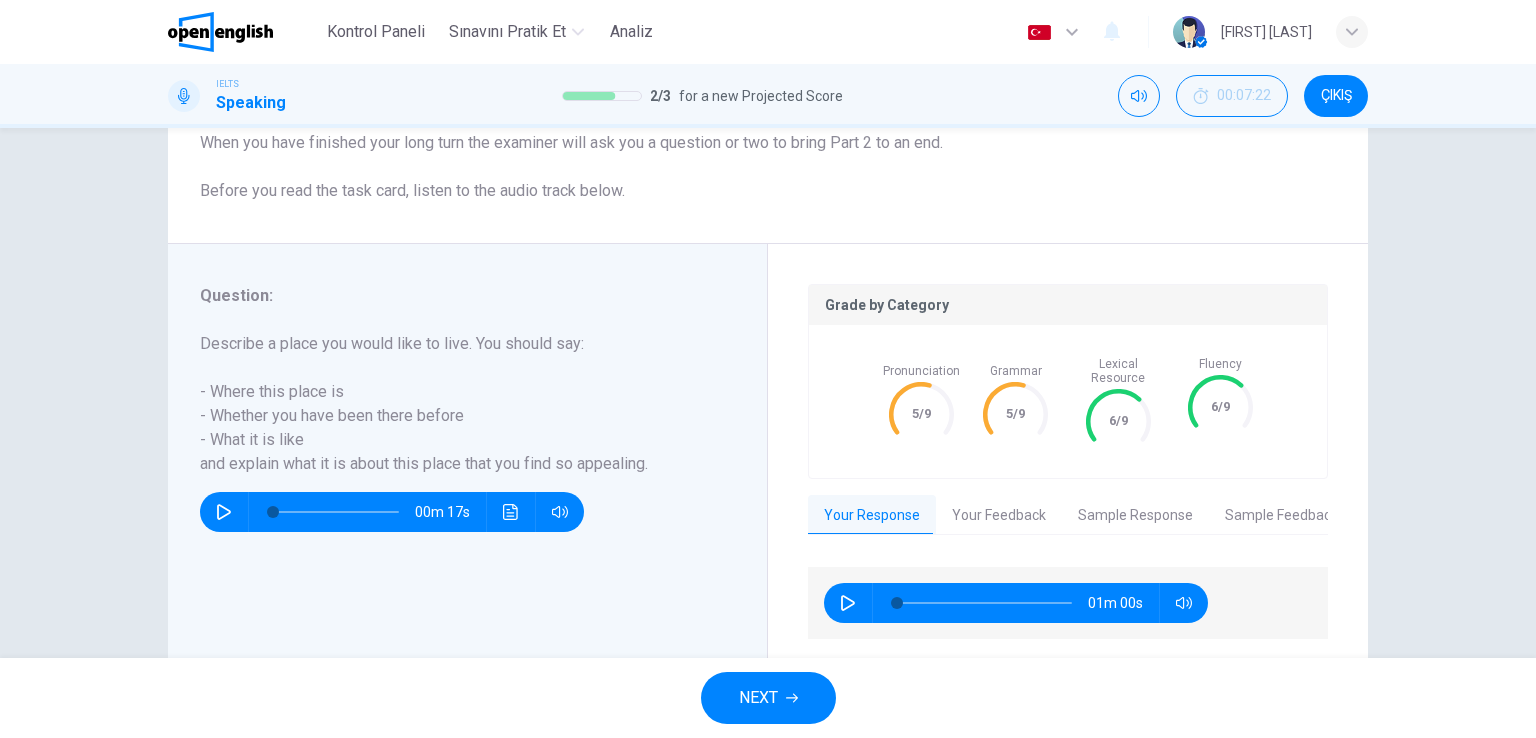 click on "Your Feedback" at bounding box center (999, 516) 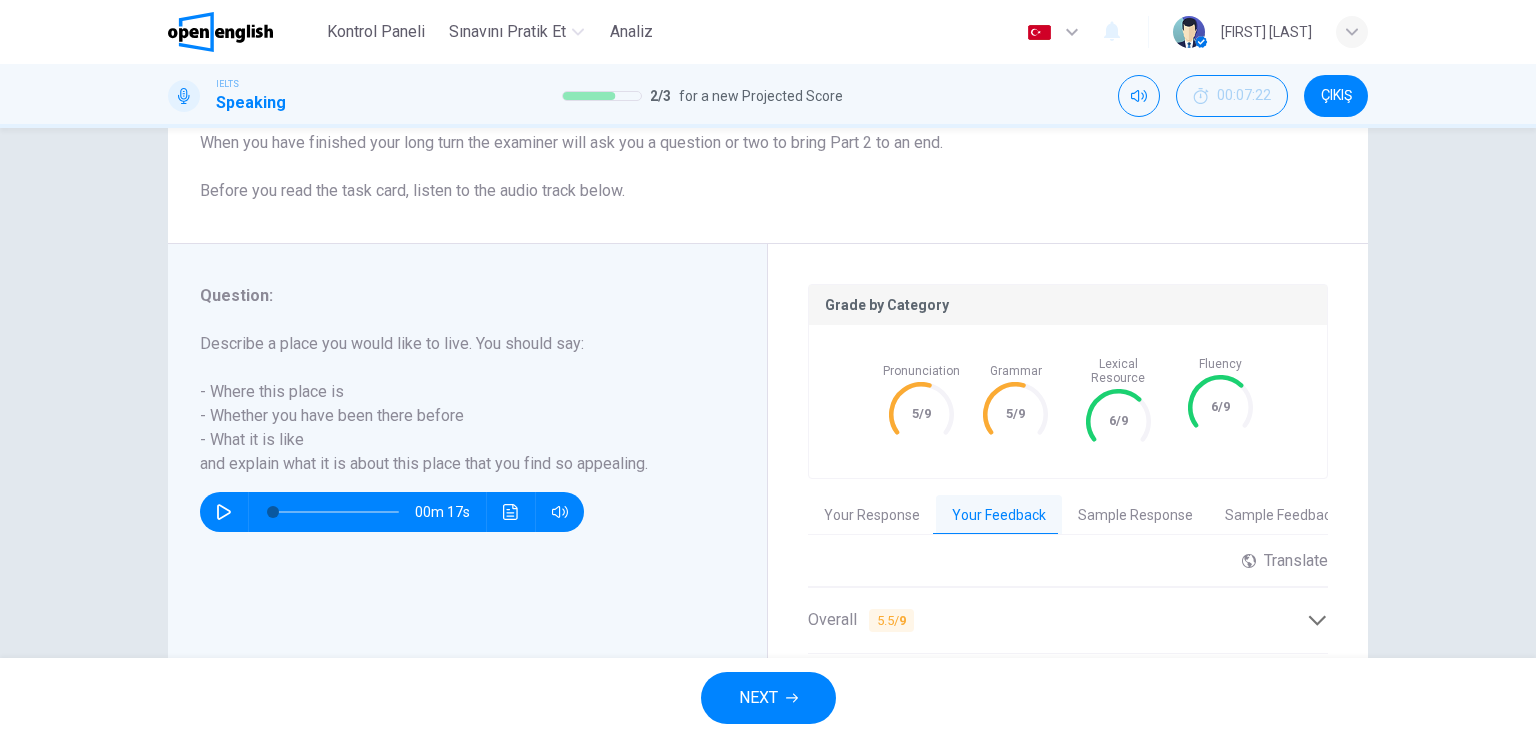 click on "Your Response" at bounding box center [872, 516] 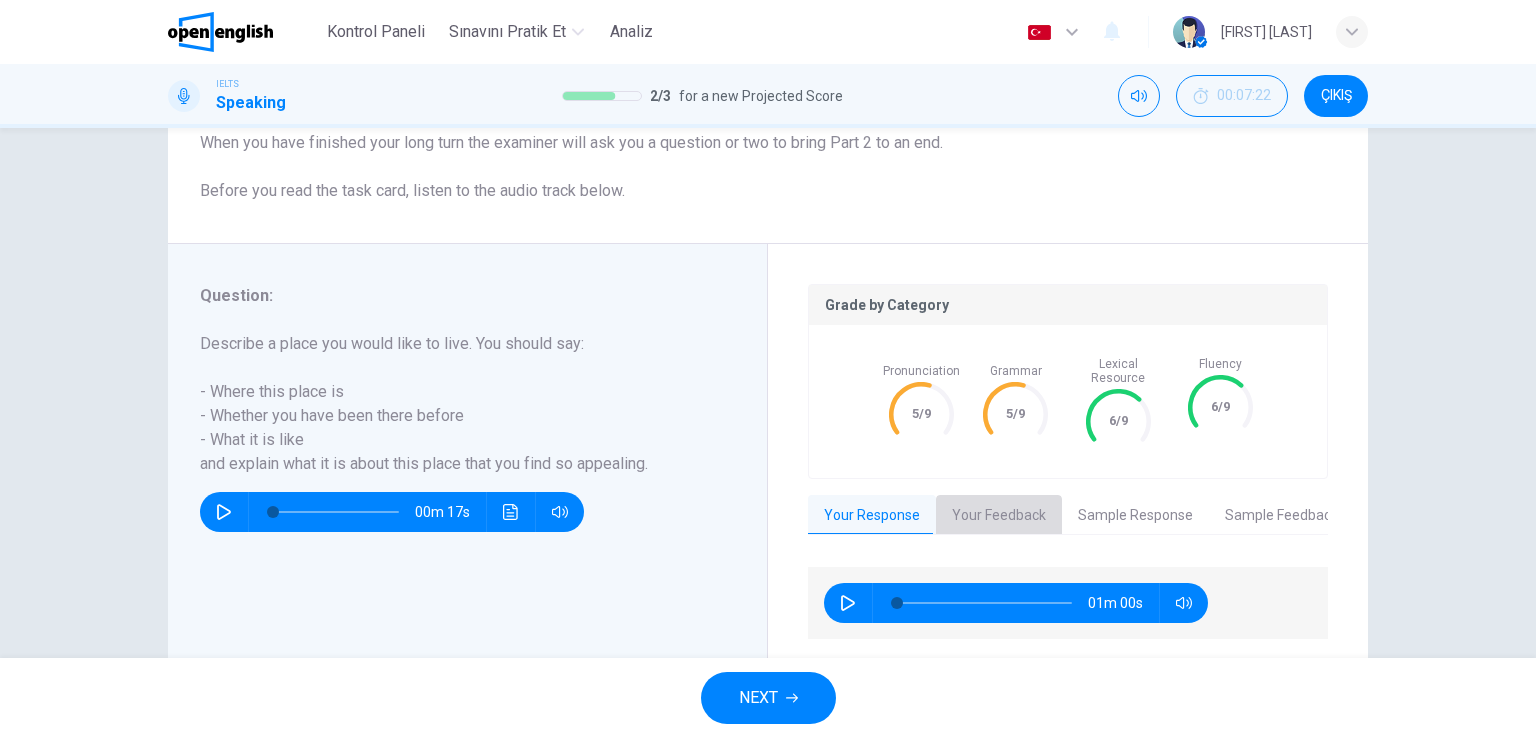 click on "Your Feedback" at bounding box center [999, 516] 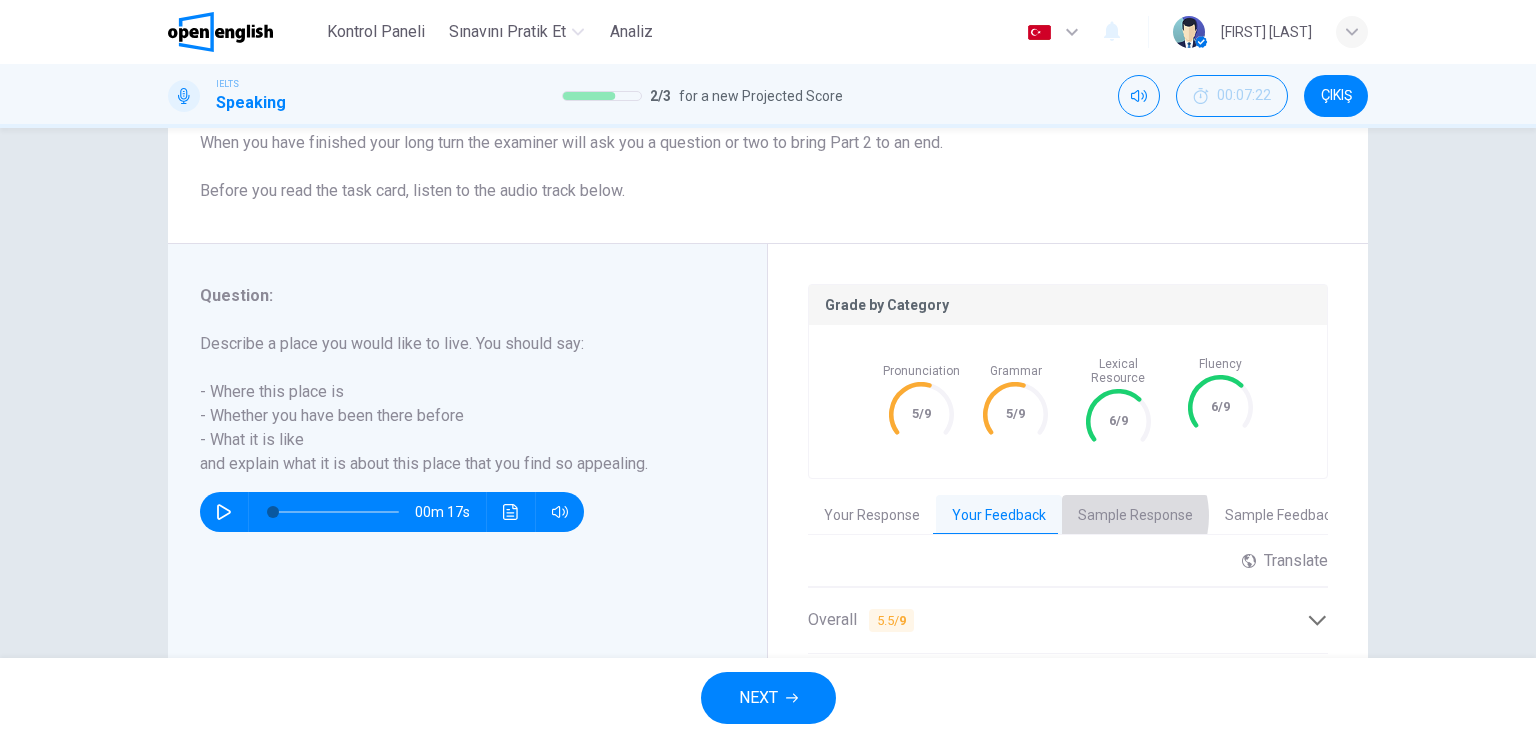 click on "Sample Response" at bounding box center [1135, 516] 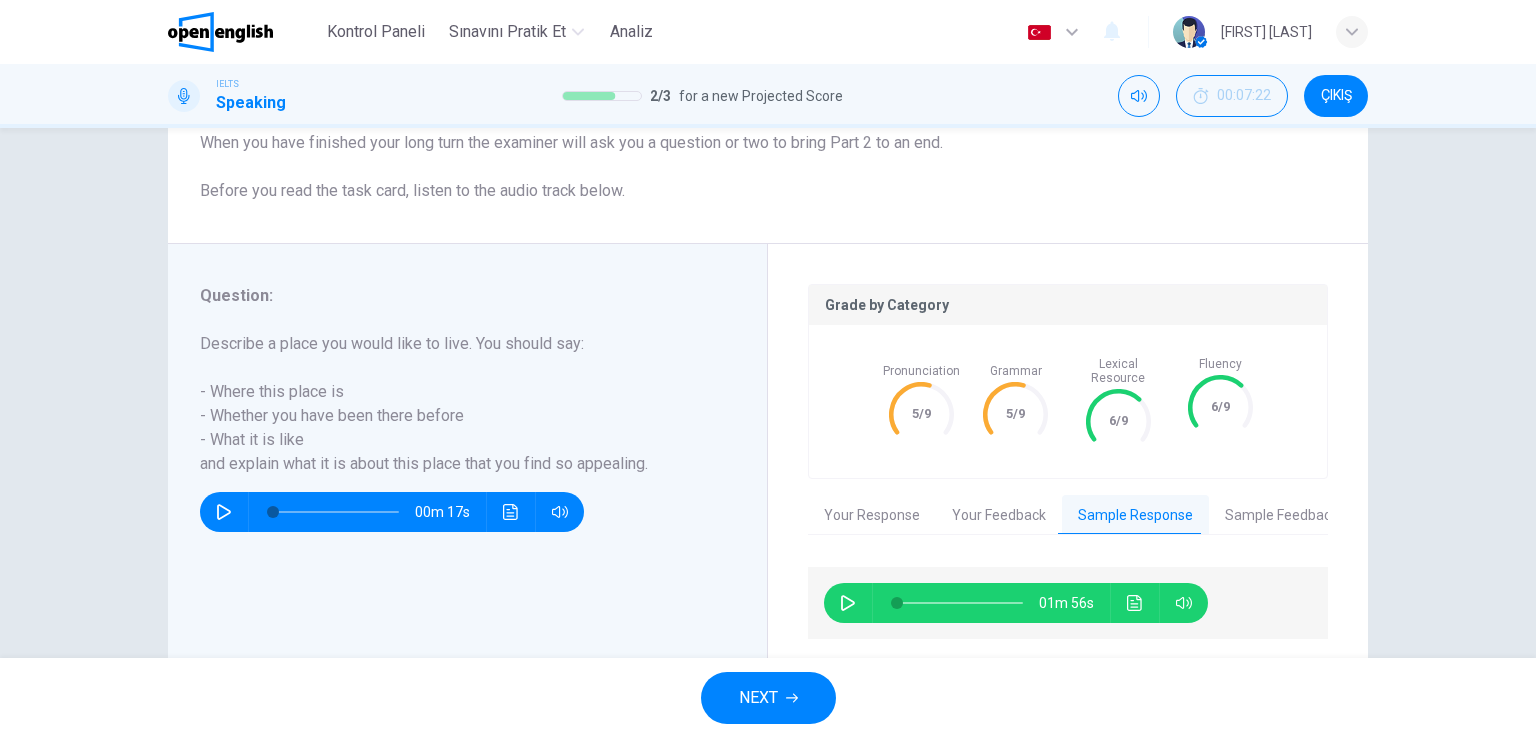 click on "Sample Feedback" at bounding box center (1281, 516) 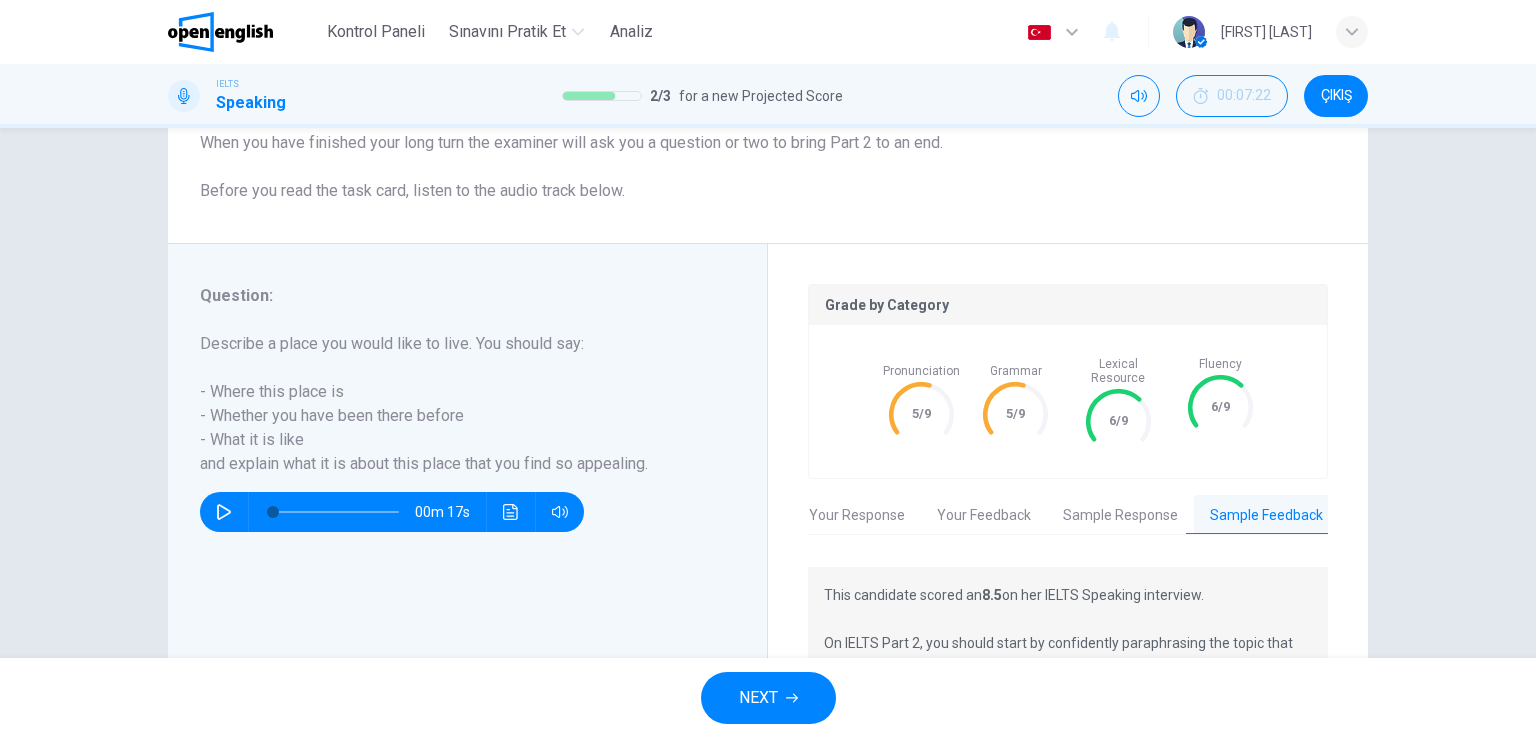 scroll, scrollTop: 0, scrollLeft: 16, axis: horizontal 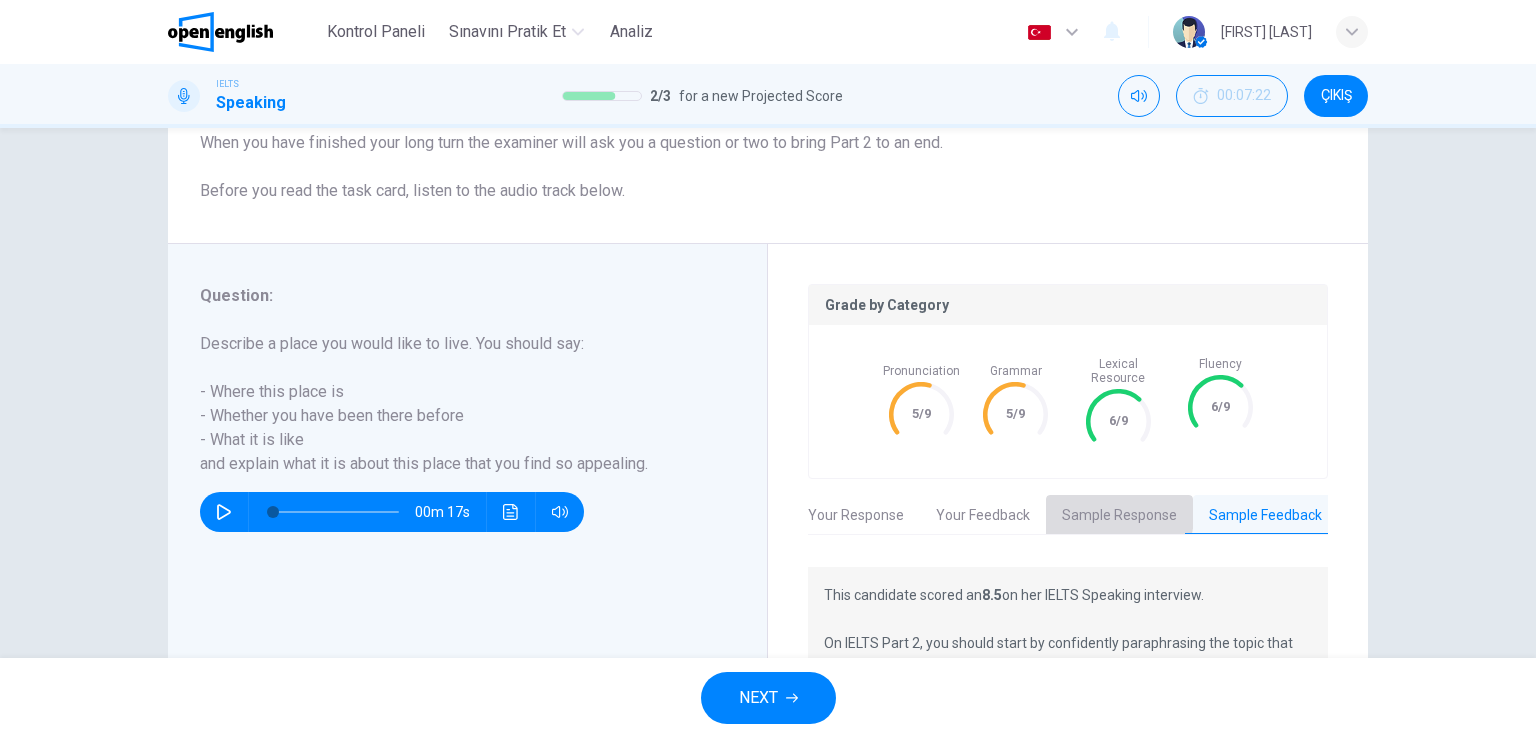 click on "Sample Response" at bounding box center (1119, 516) 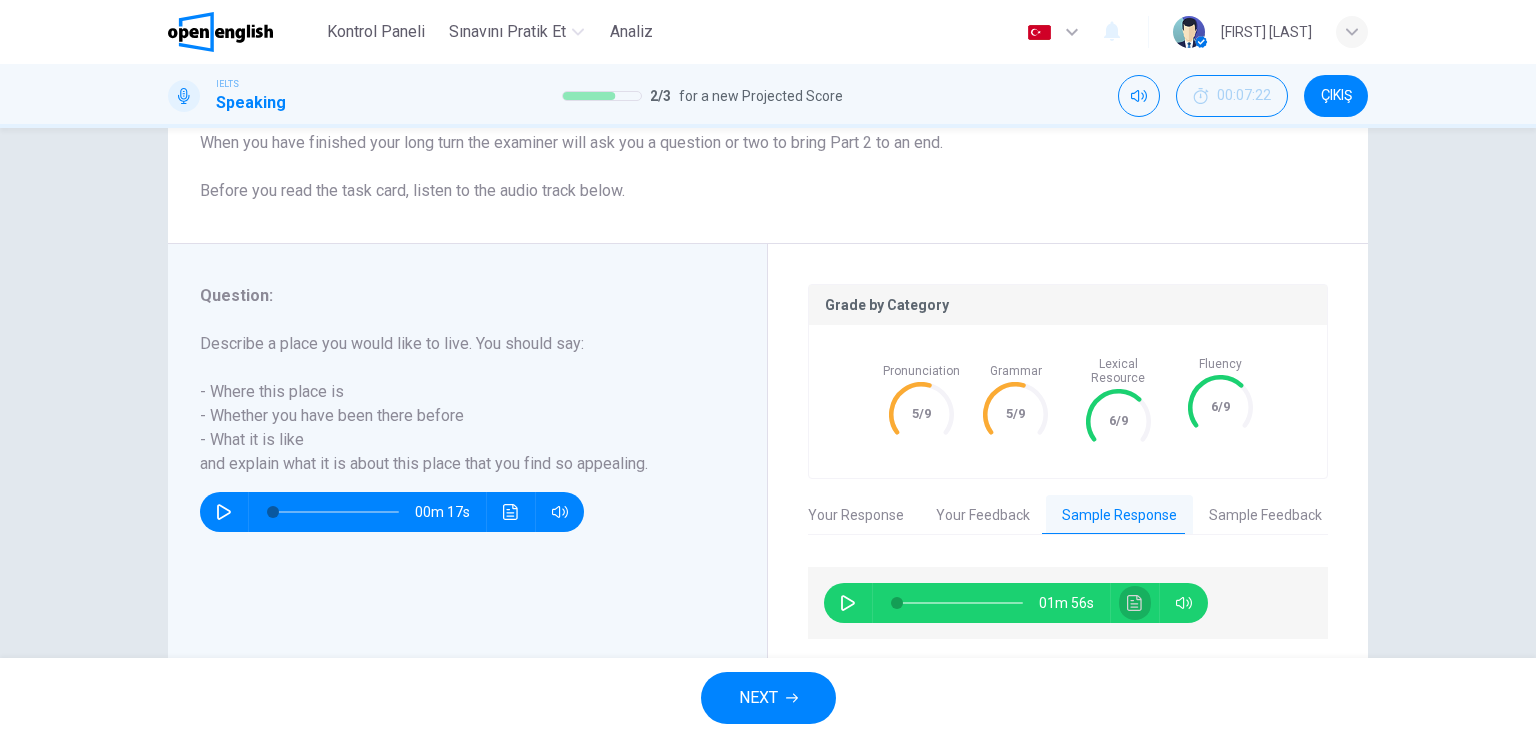 click at bounding box center [1135, 603] 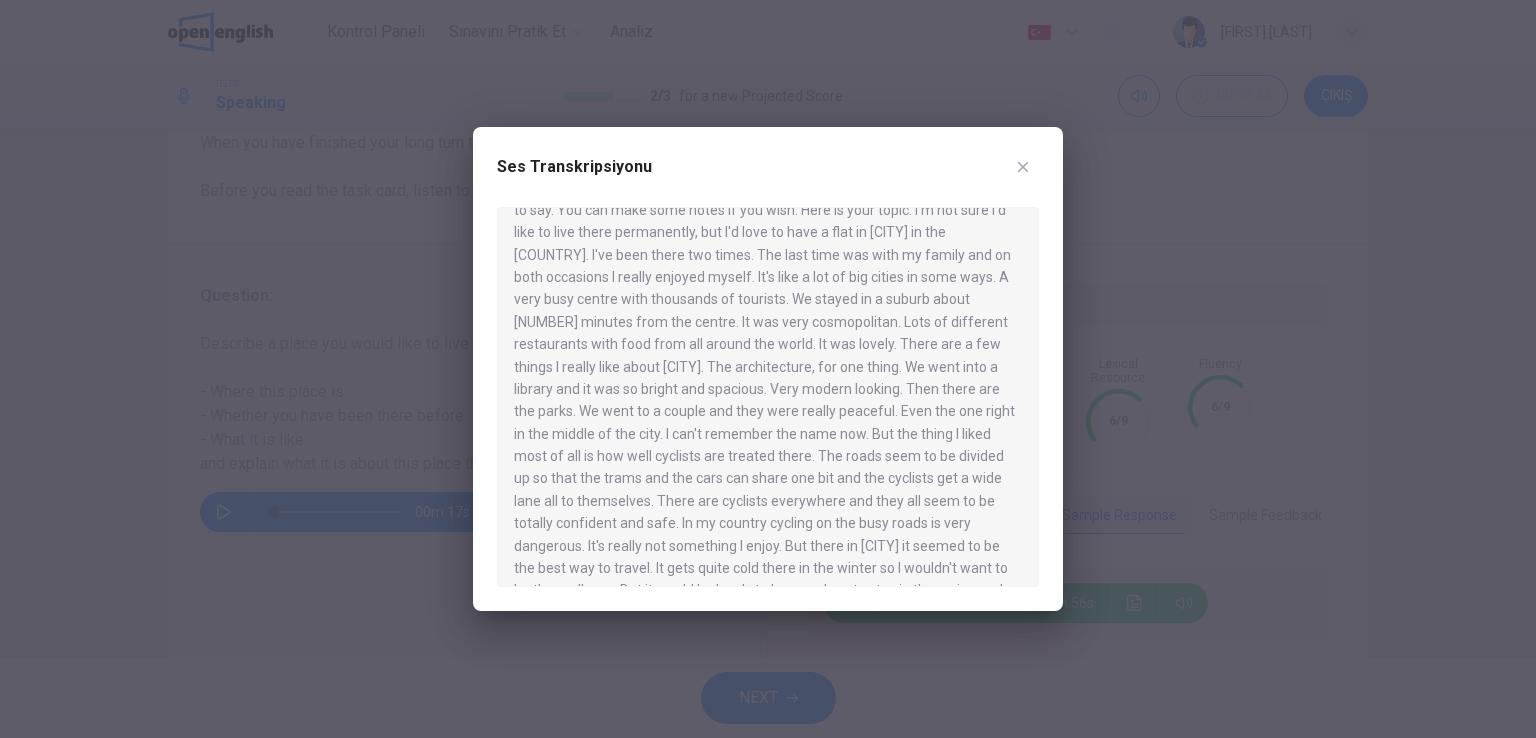 scroll, scrollTop: 124, scrollLeft: 0, axis: vertical 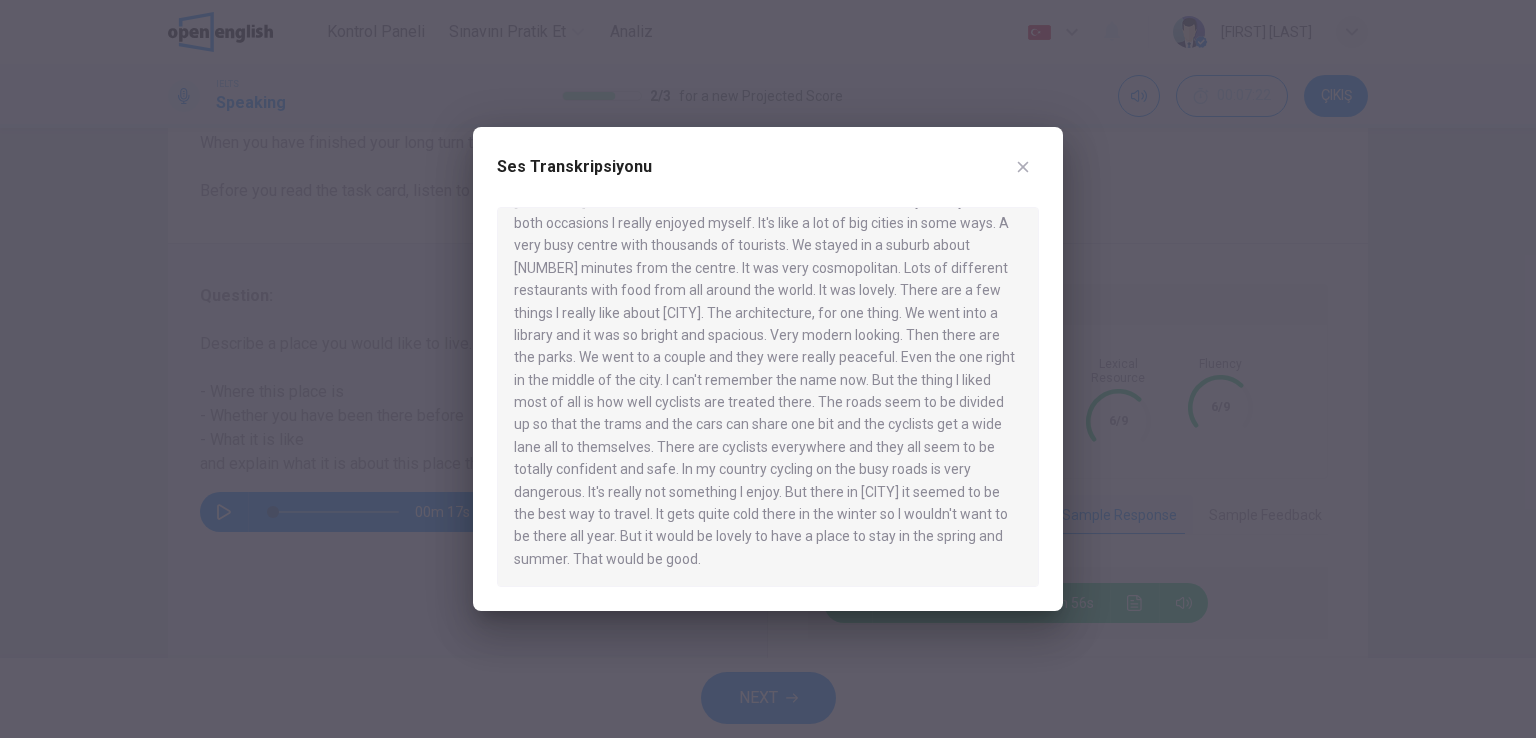 click on "Ses Transkripsiyonu" at bounding box center [768, 179] 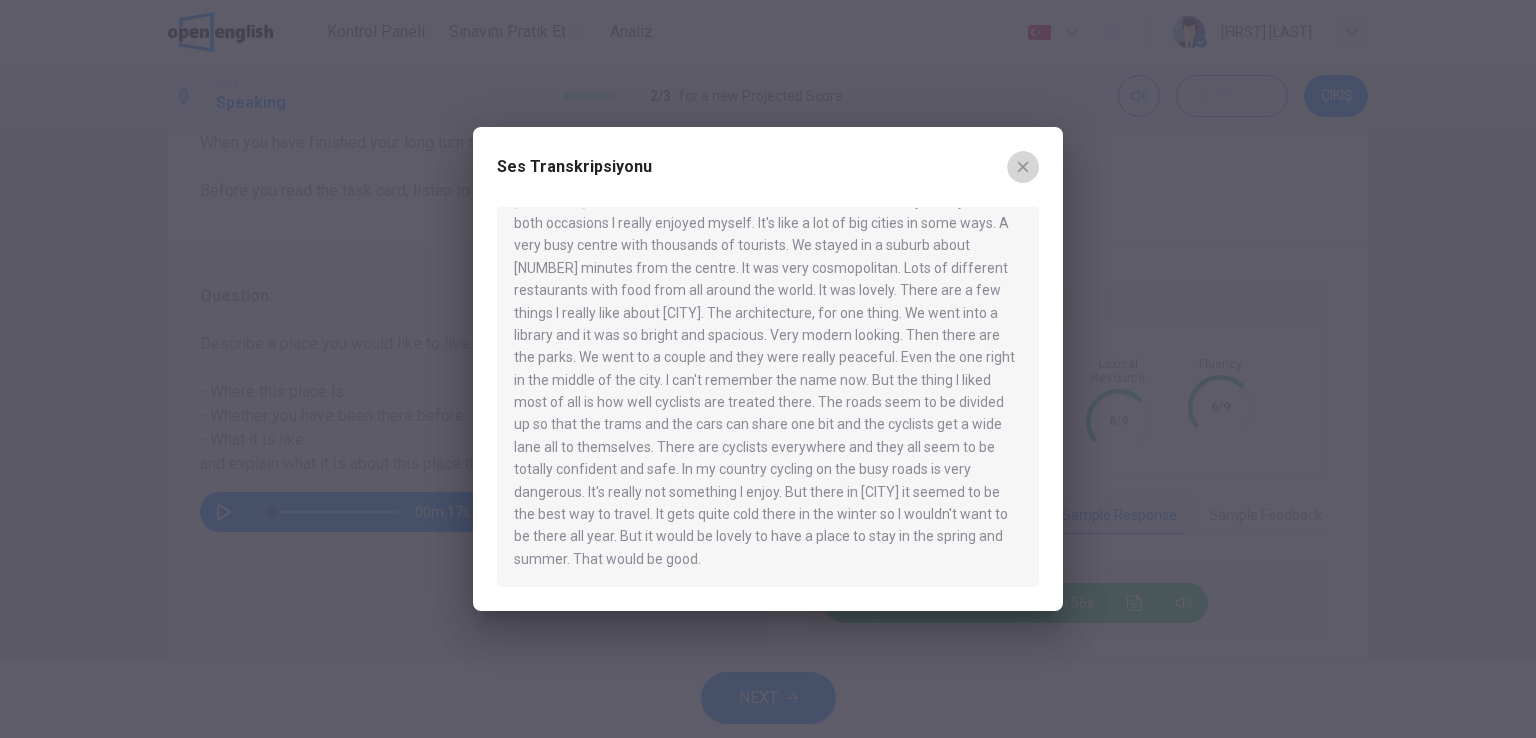 click at bounding box center [1023, 167] 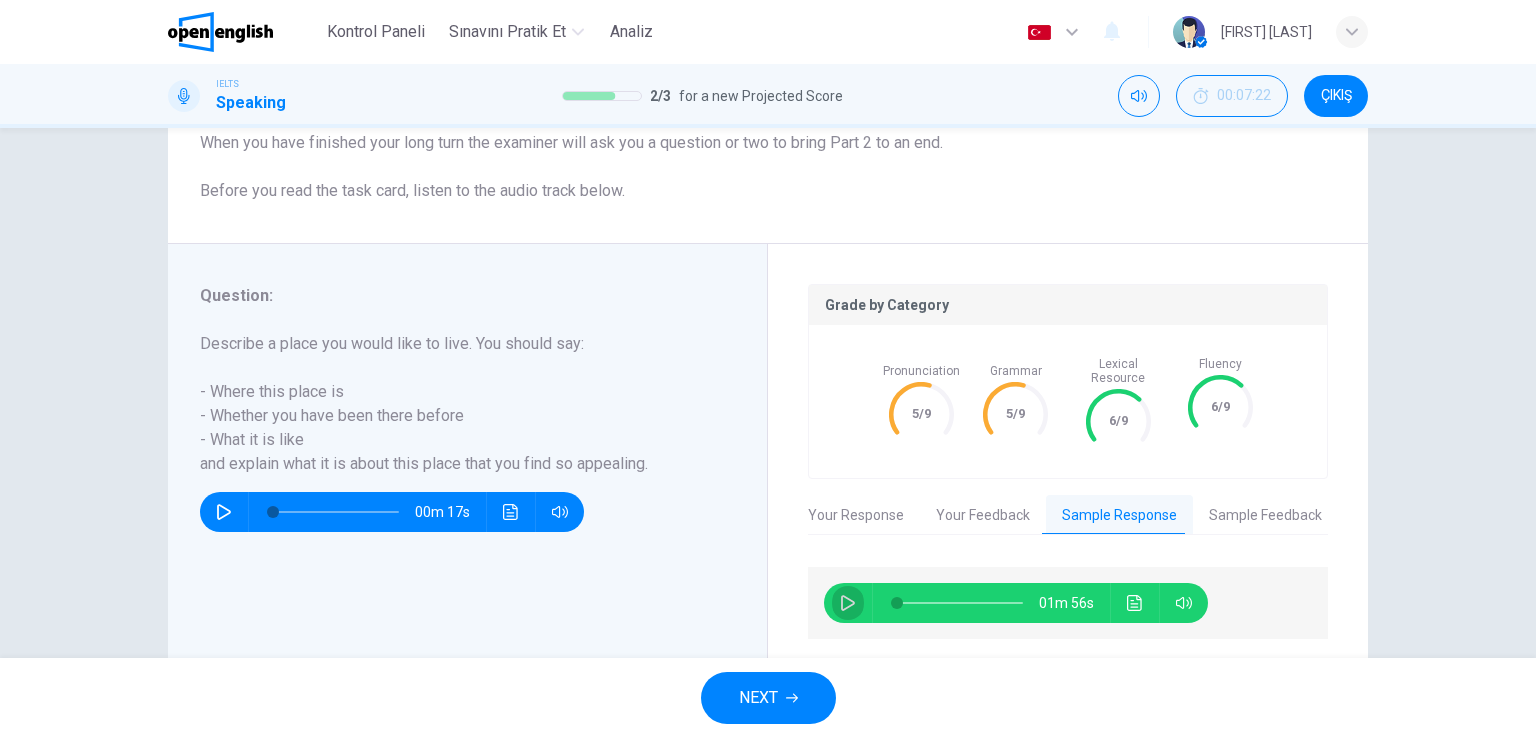 click at bounding box center [848, 603] 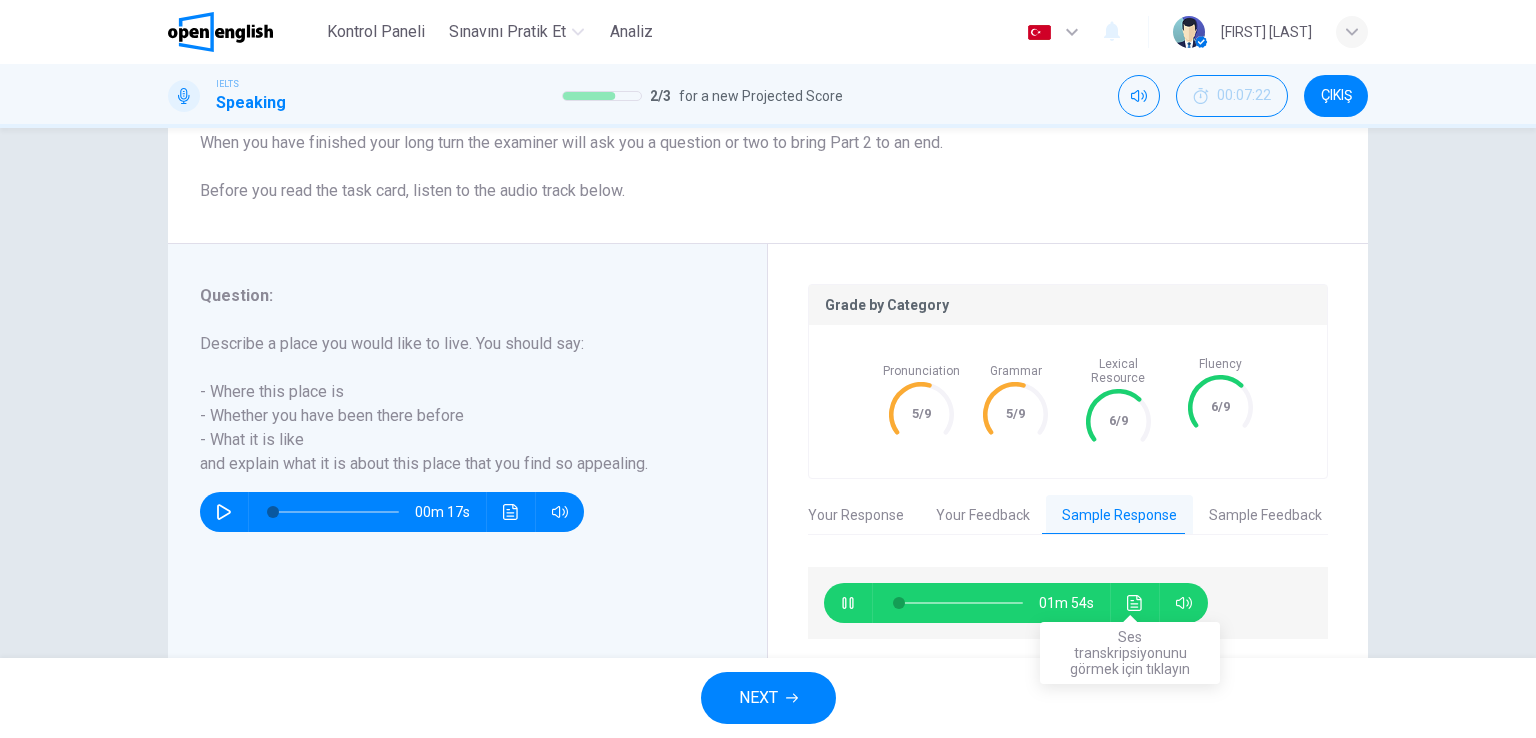 click on "01m 54s" at bounding box center (1016, 603) 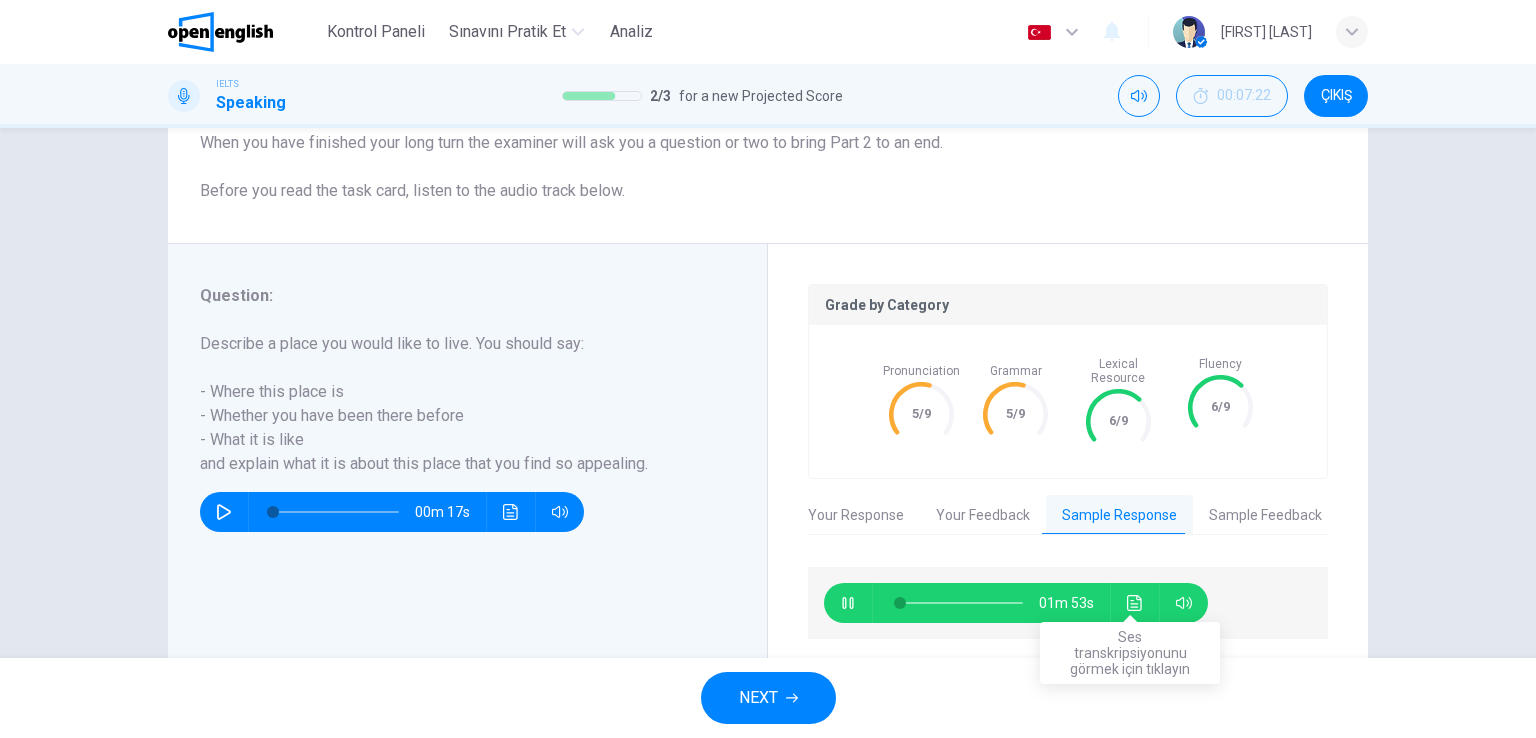 click at bounding box center [1134, 603] 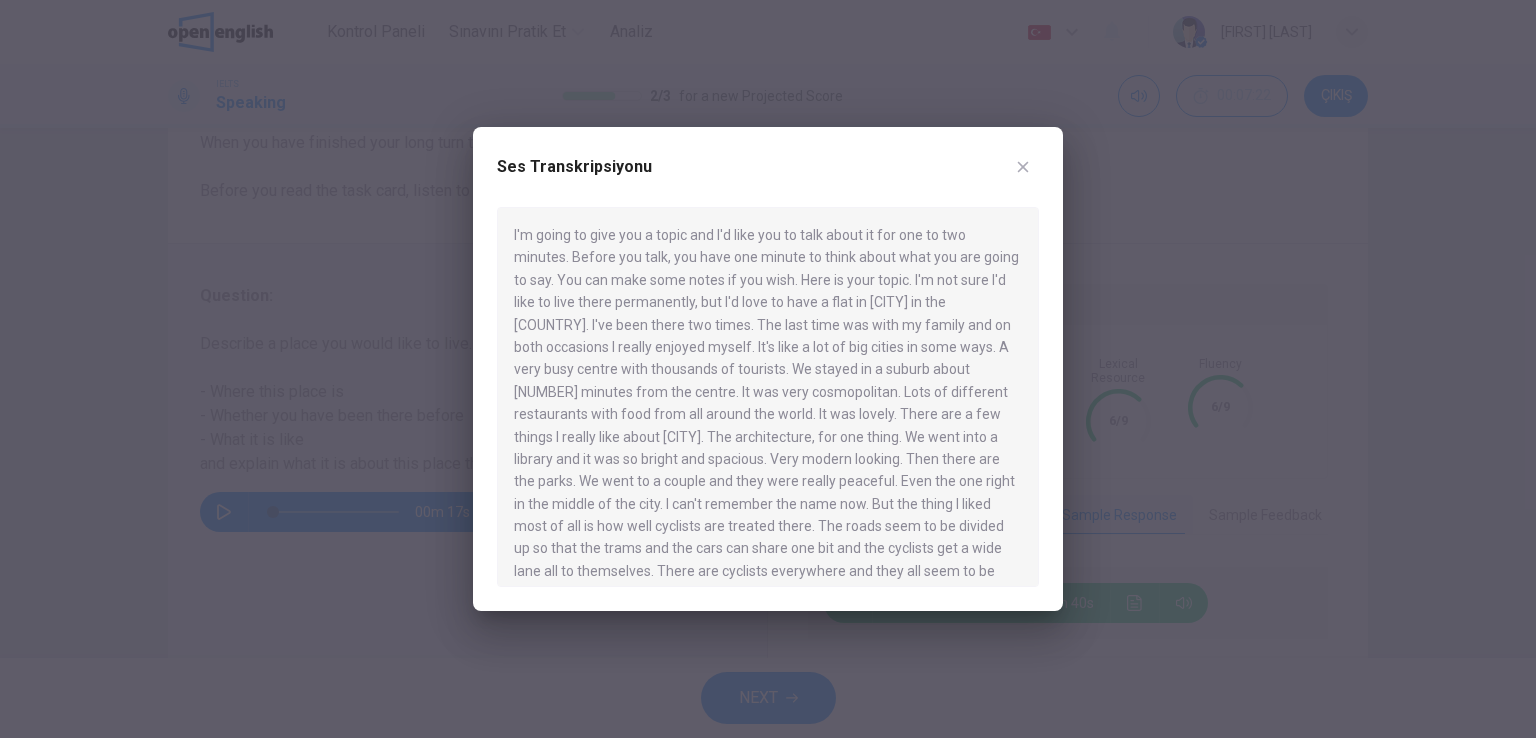 click at bounding box center (1023, 167) 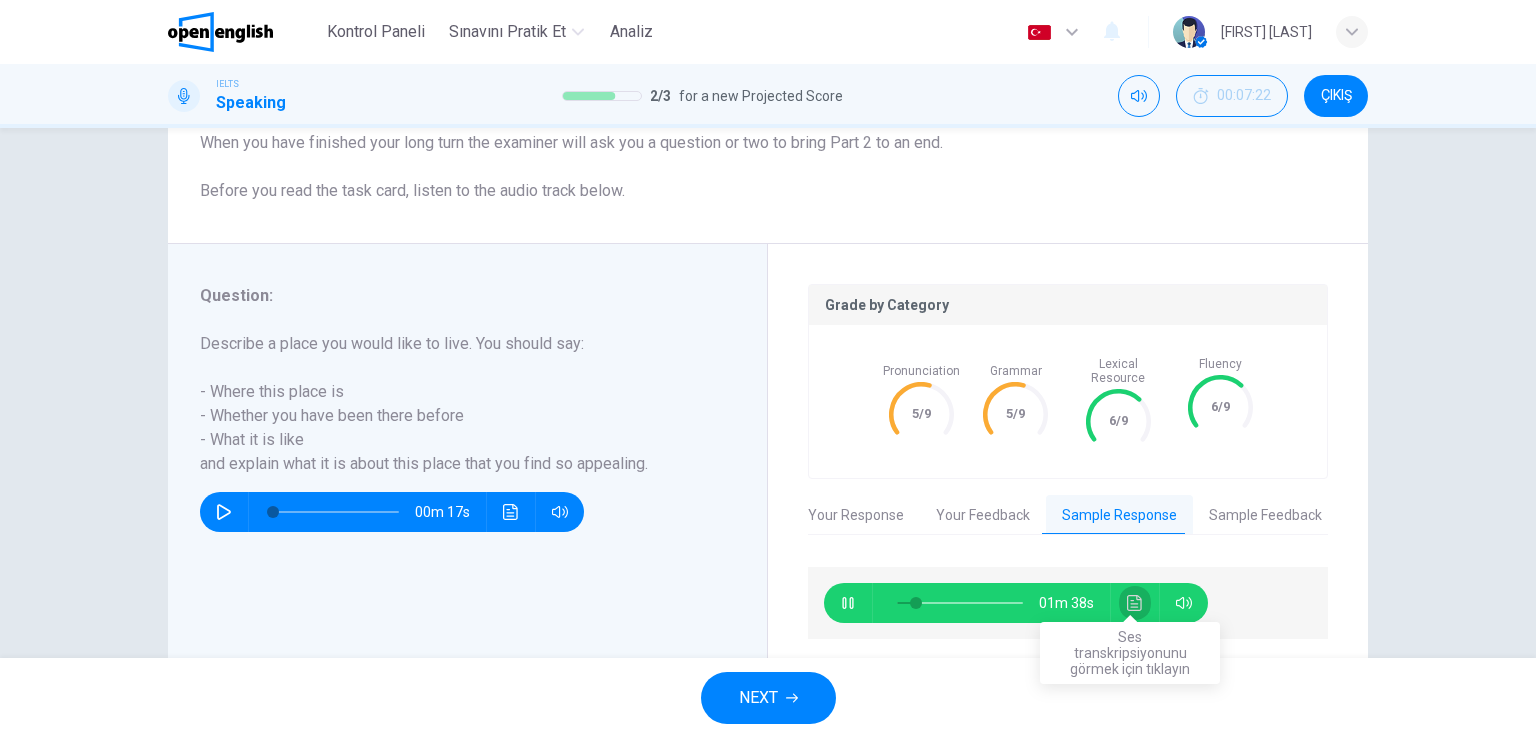click at bounding box center (1135, 603) 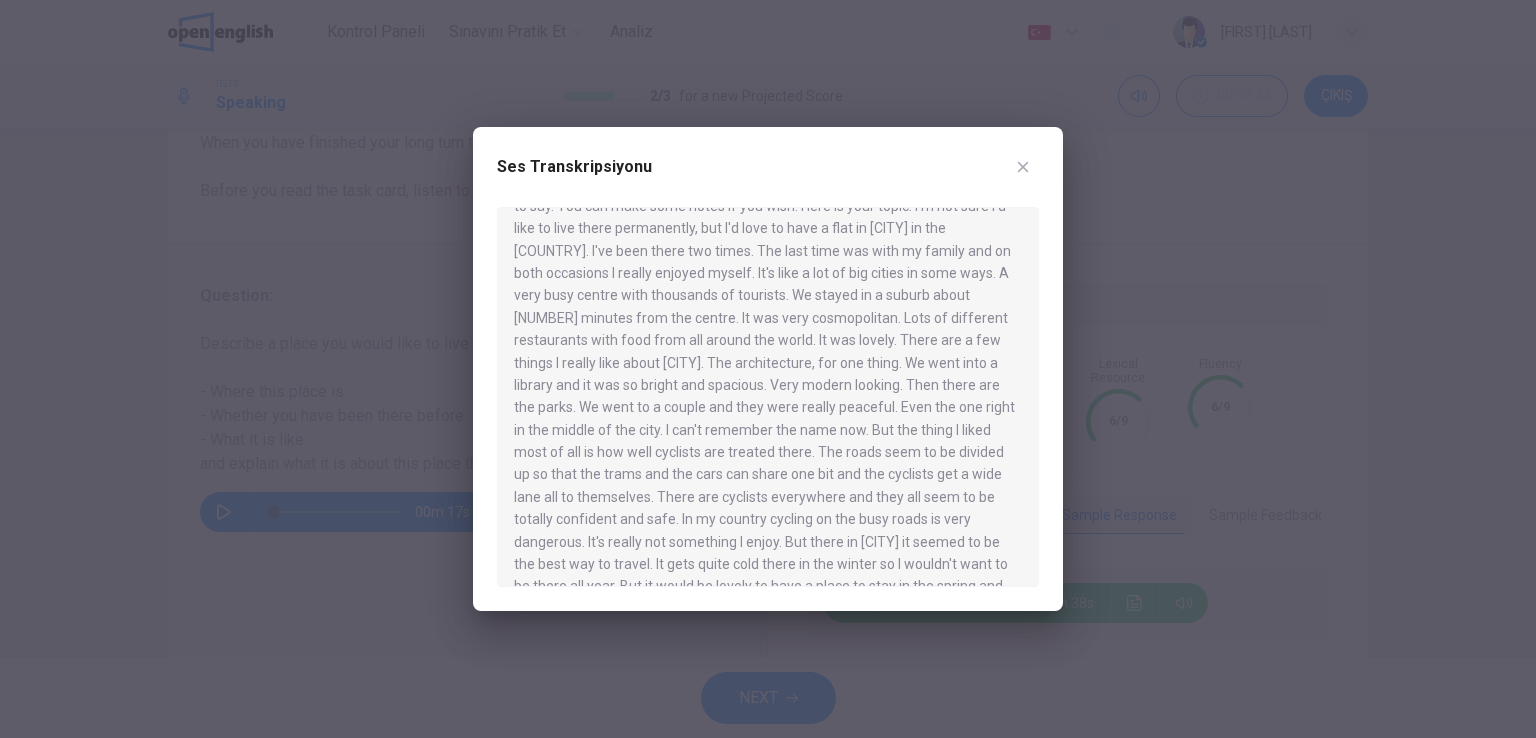 scroll, scrollTop: 124, scrollLeft: 0, axis: vertical 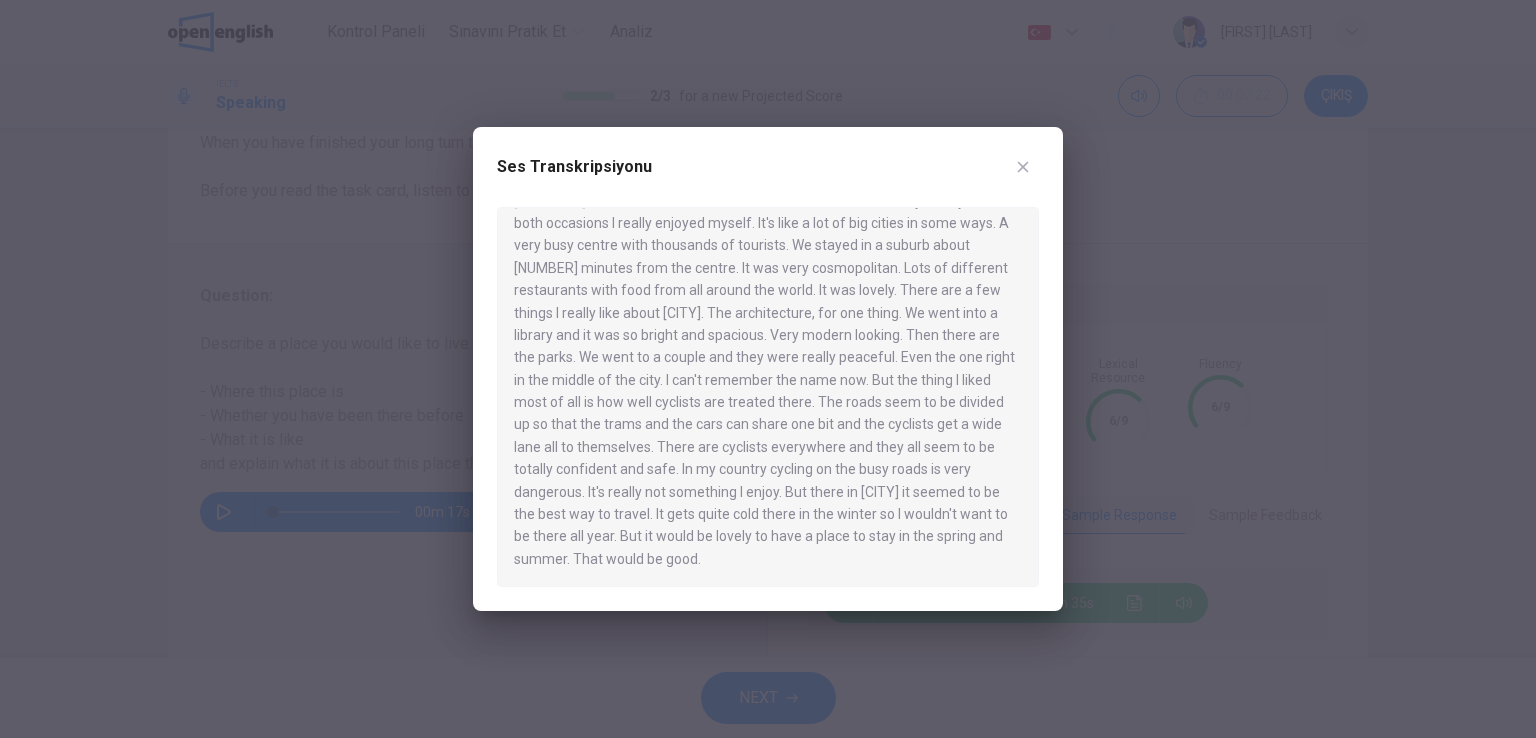 click at bounding box center (1023, 167) 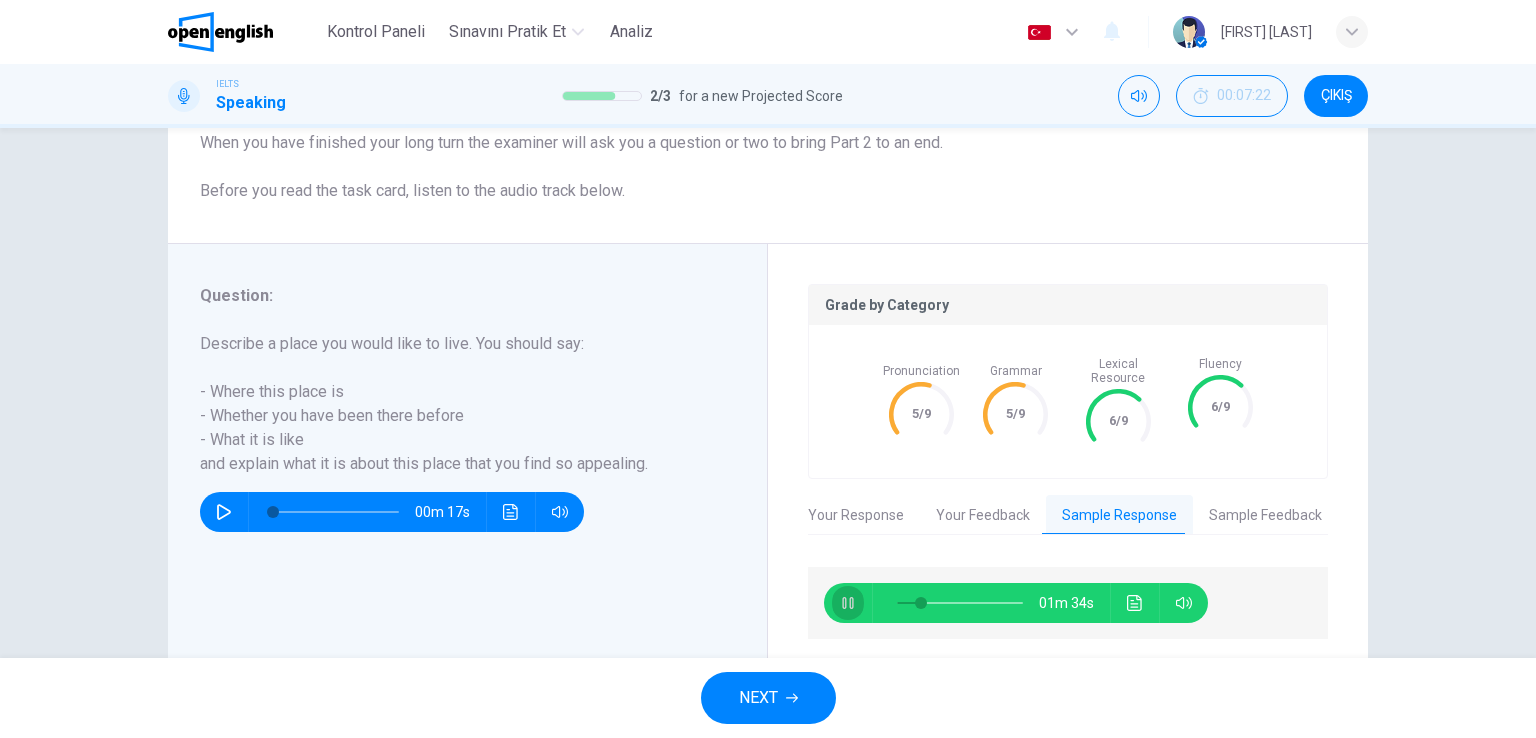 click at bounding box center [848, 603] 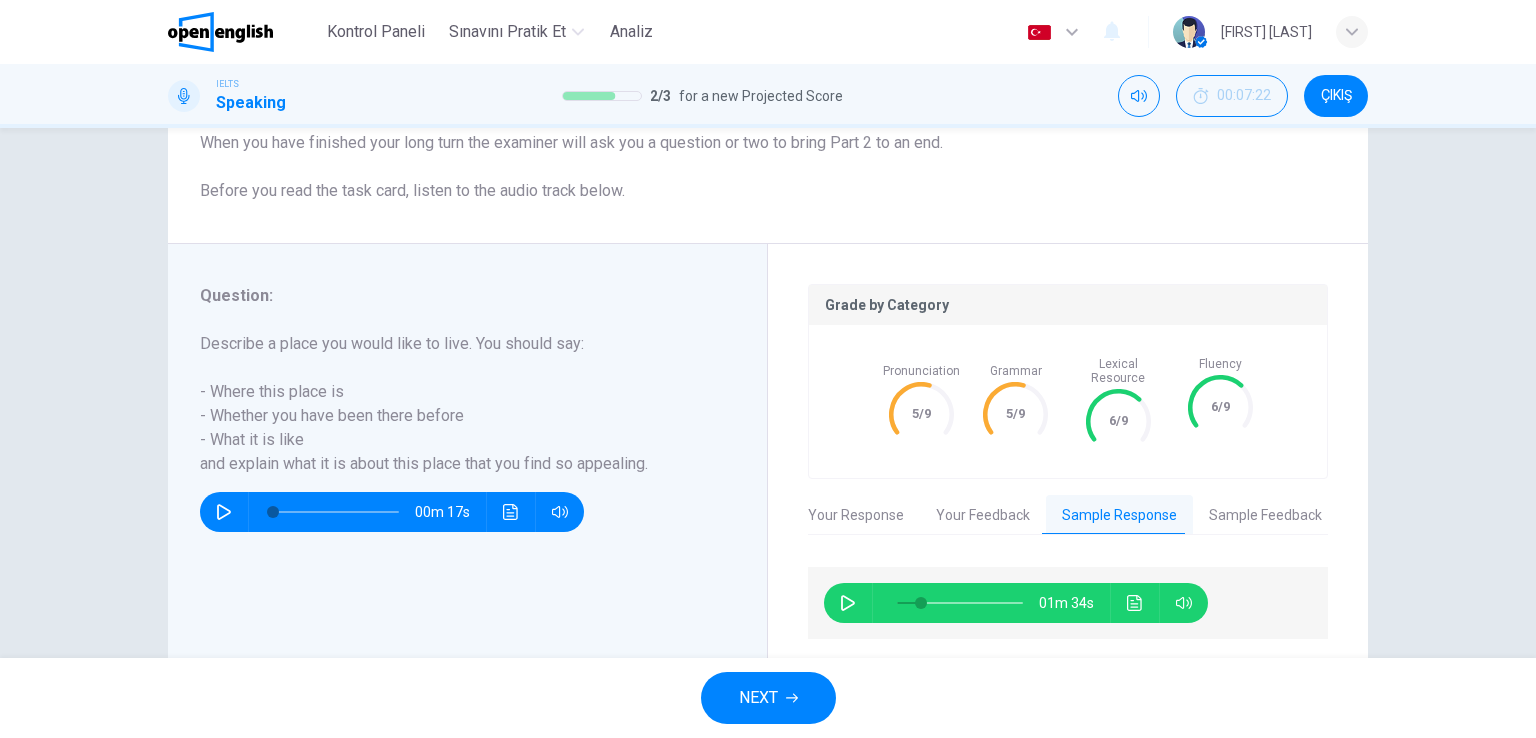 click at bounding box center (792, 698) 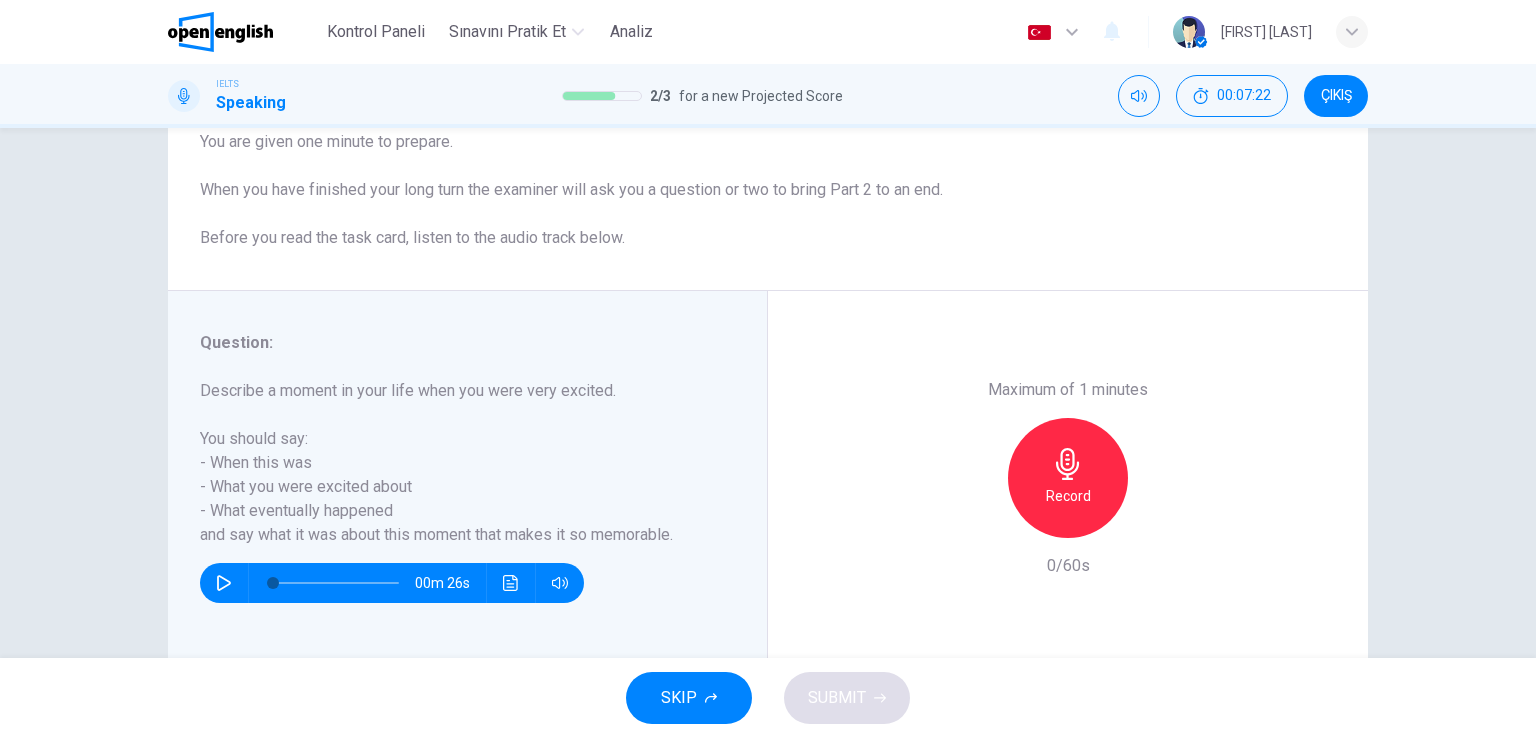 scroll, scrollTop: 245, scrollLeft: 0, axis: vertical 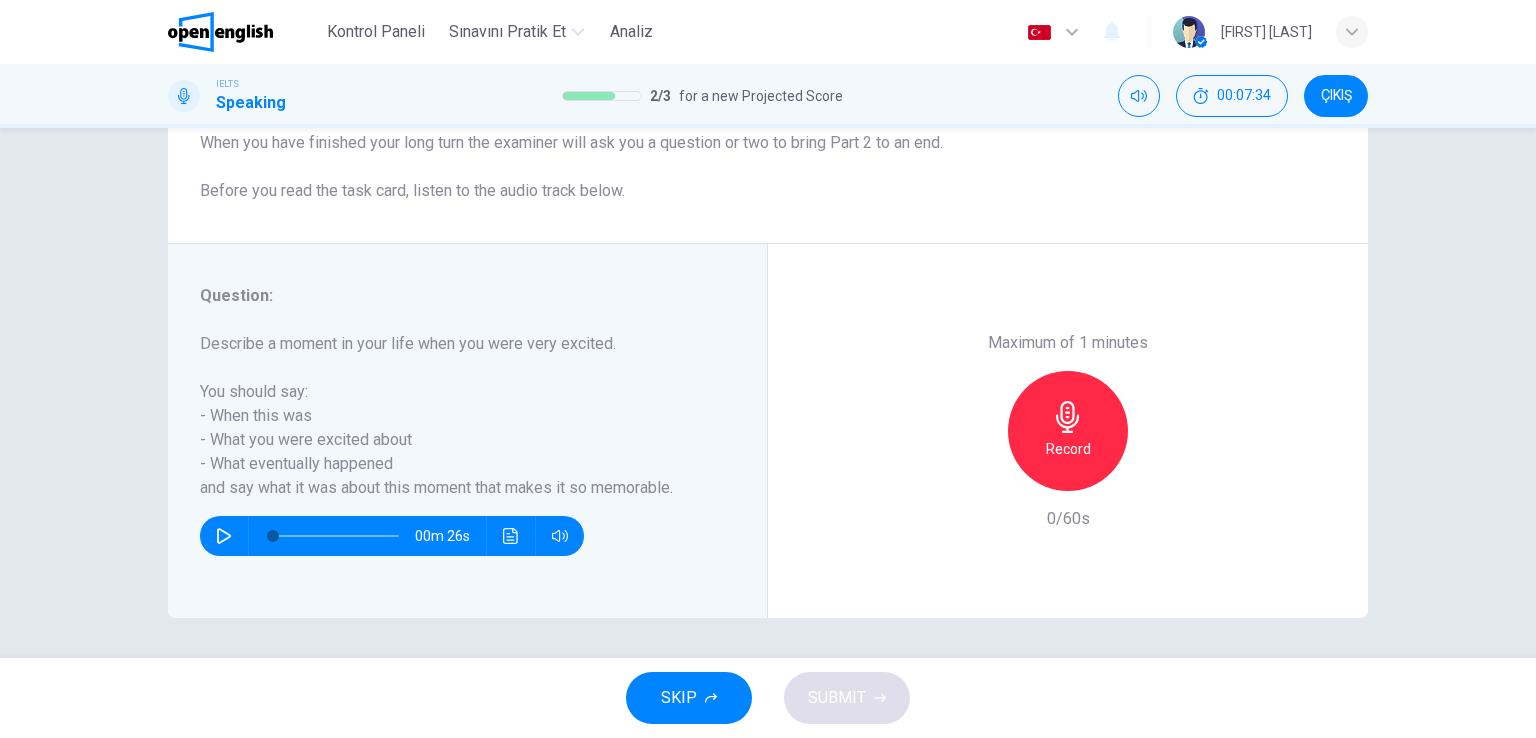 click at bounding box center (224, 536) 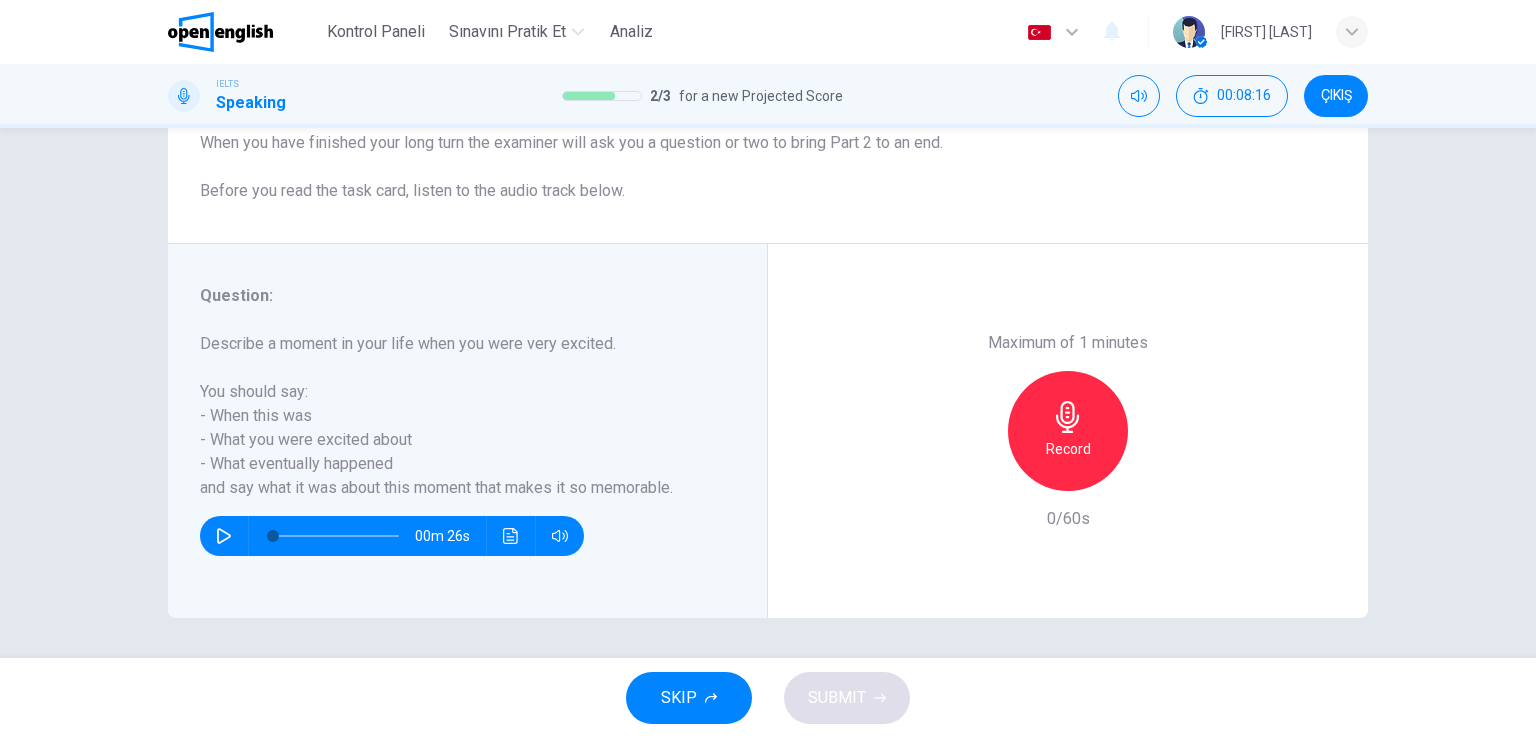 click at bounding box center (1068, 417) 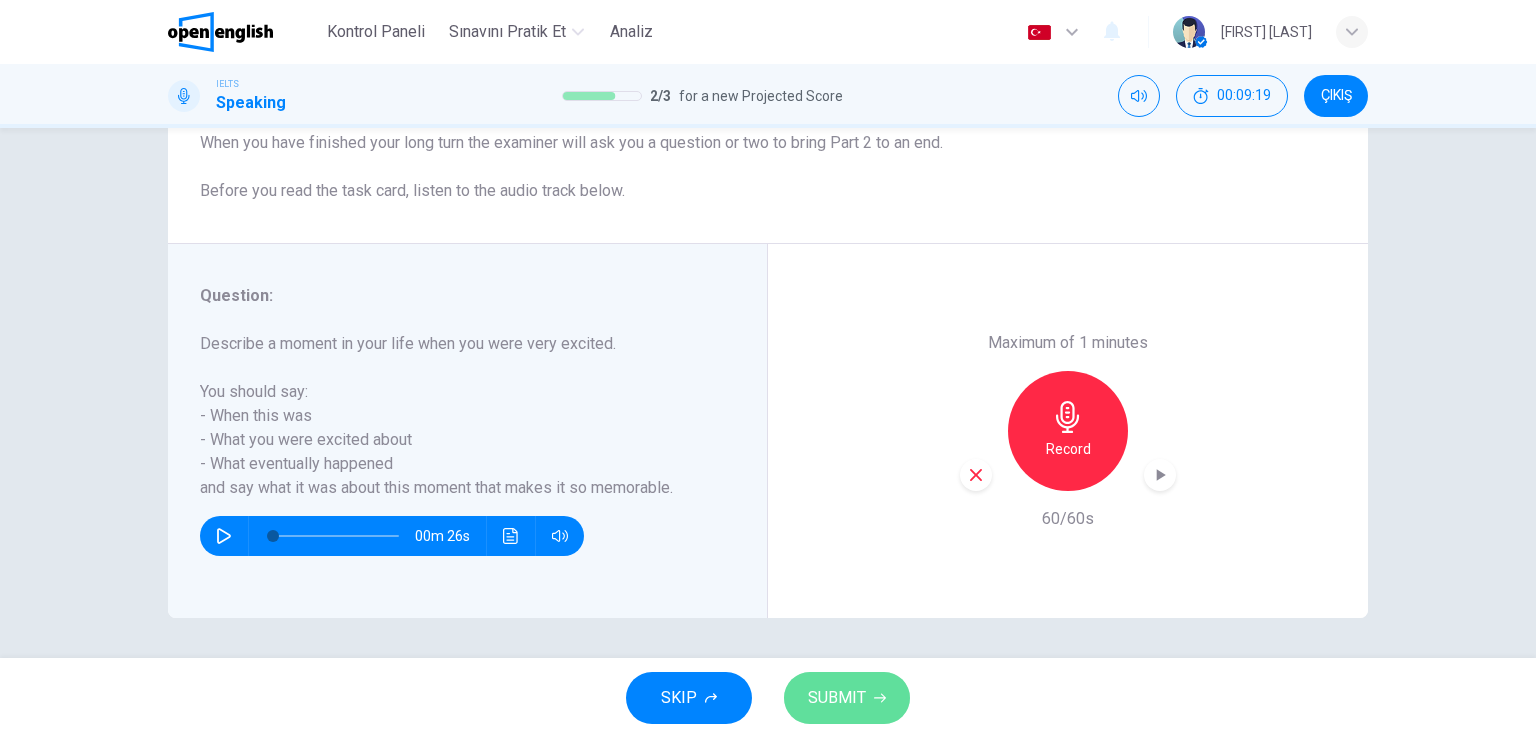 click on "SUBMIT" at bounding box center (847, 698) 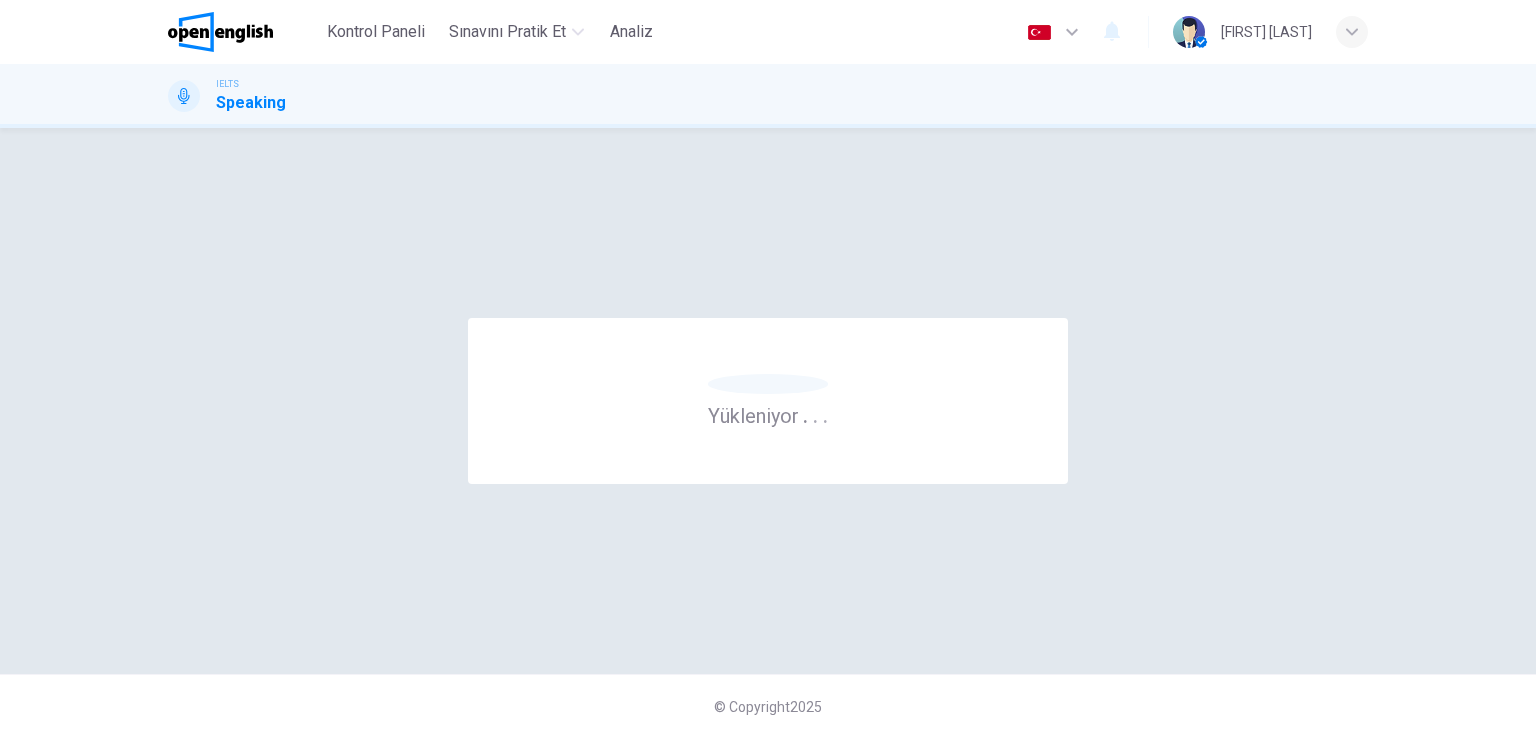 scroll, scrollTop: 0, scrollLeft: 0, axis: both 